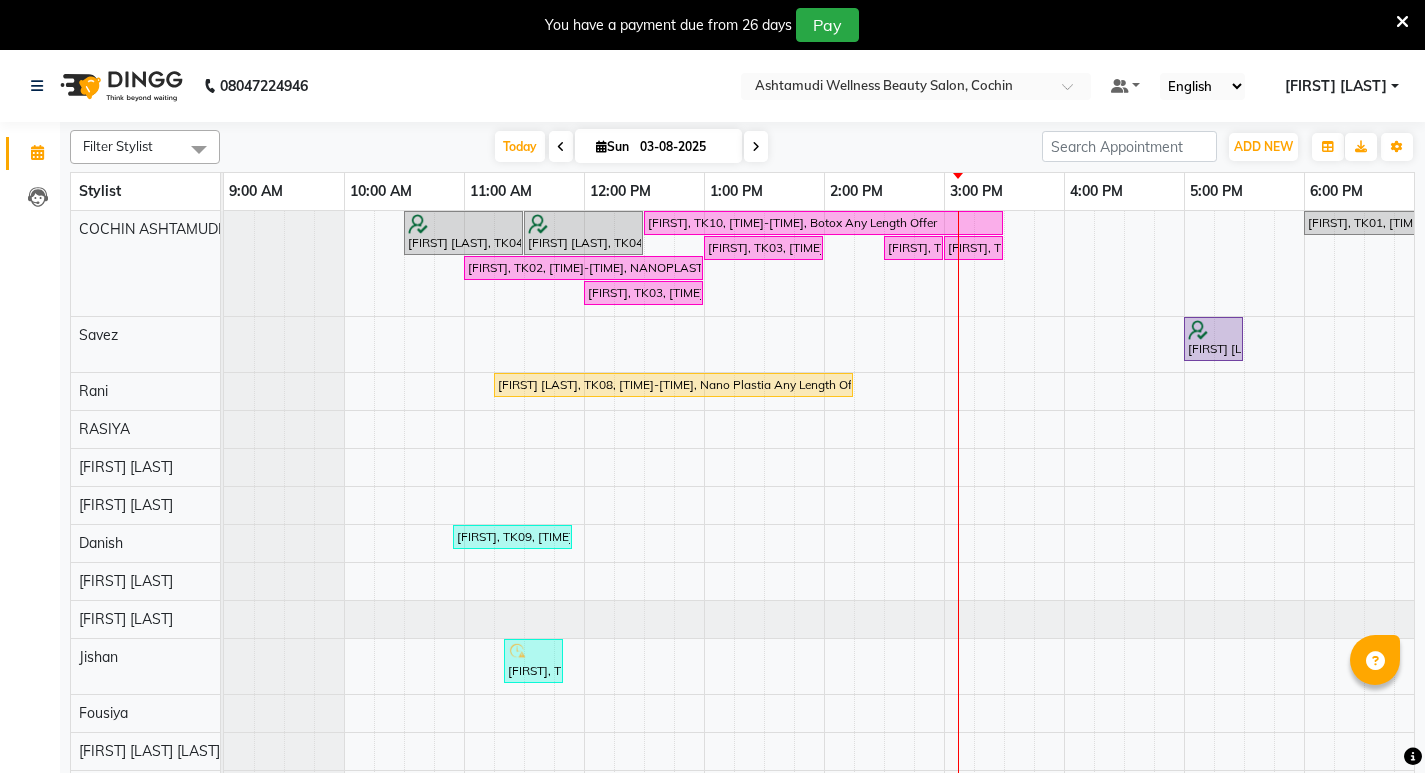 scroll, scrollTop: 0, scrollLeft: 0, axis: both 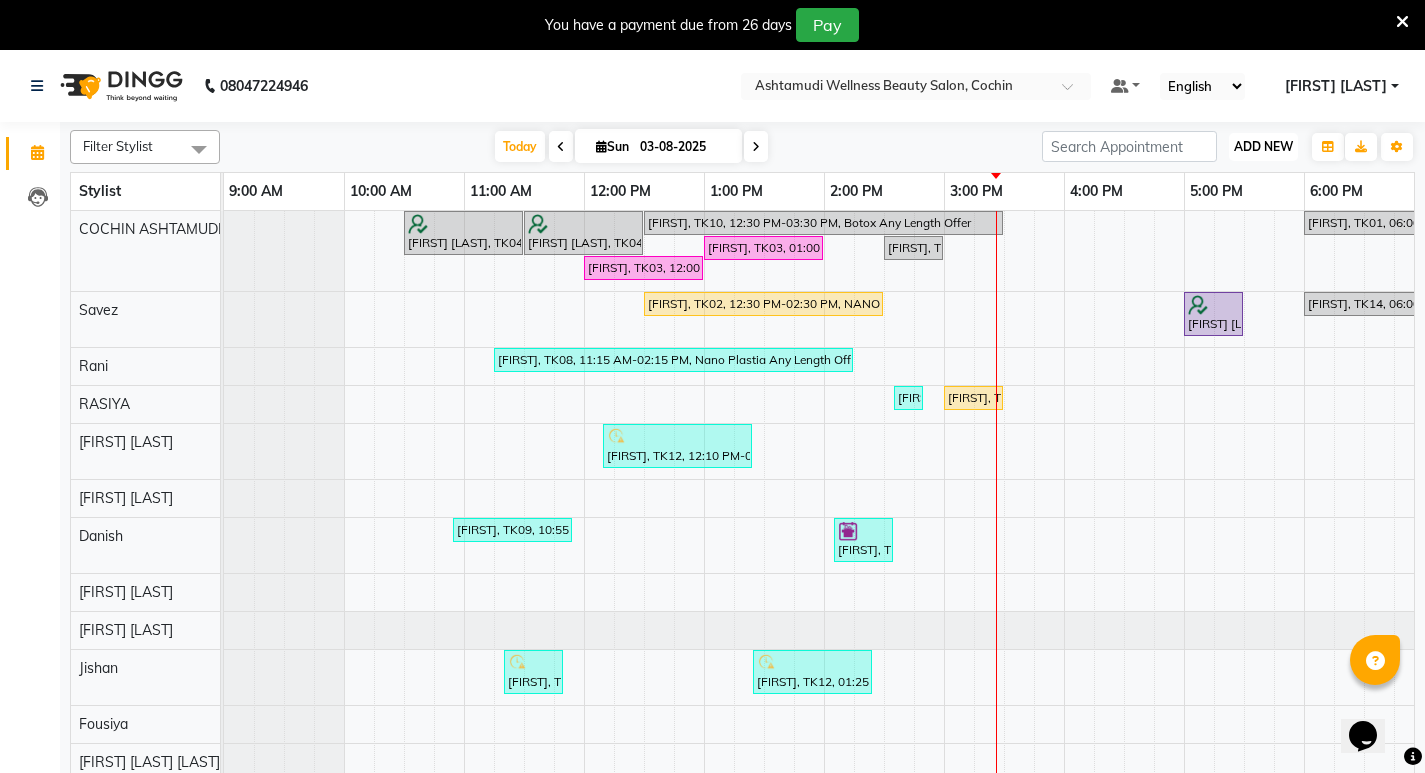 click on "ADD NEW" at bounding box center [1263, 146] 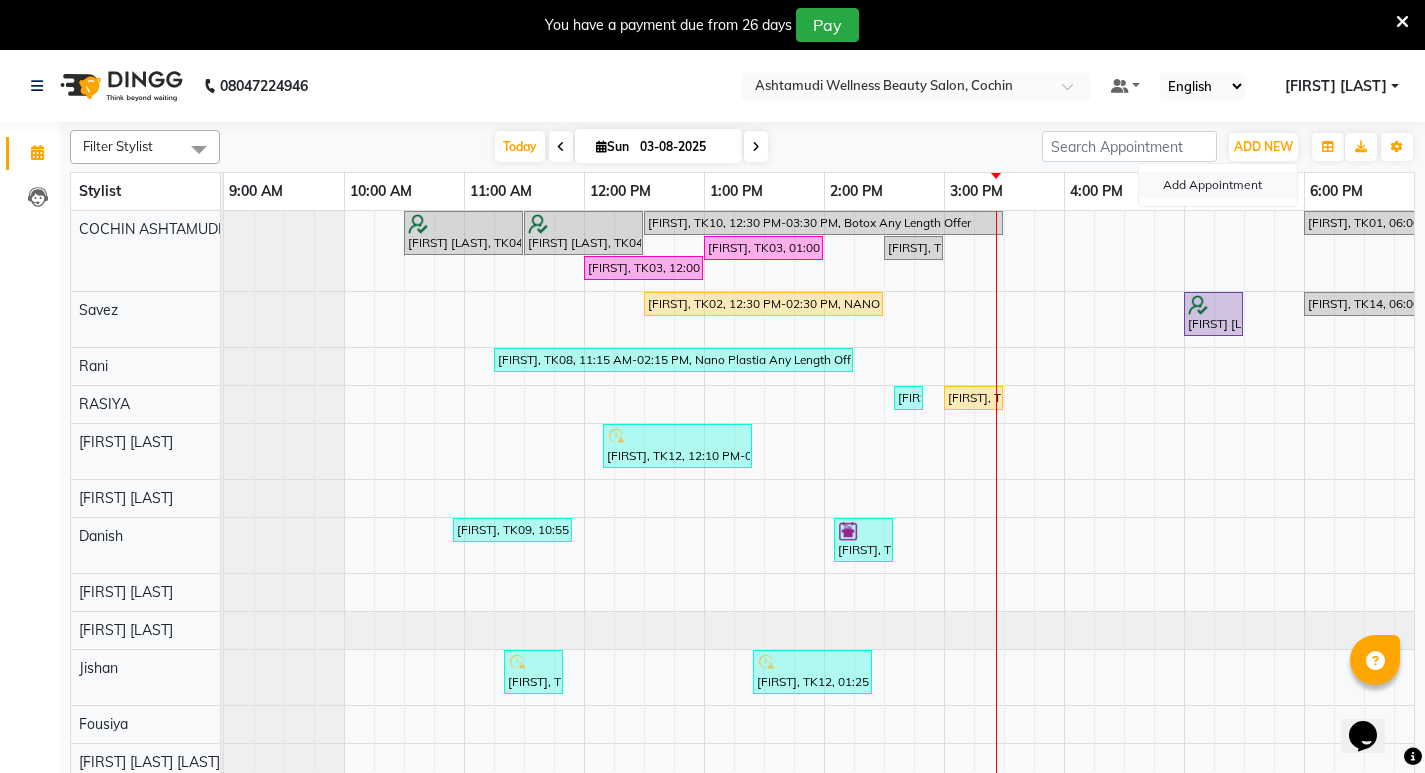 click on "Add Appointment" at bounding box center (1218, 185) 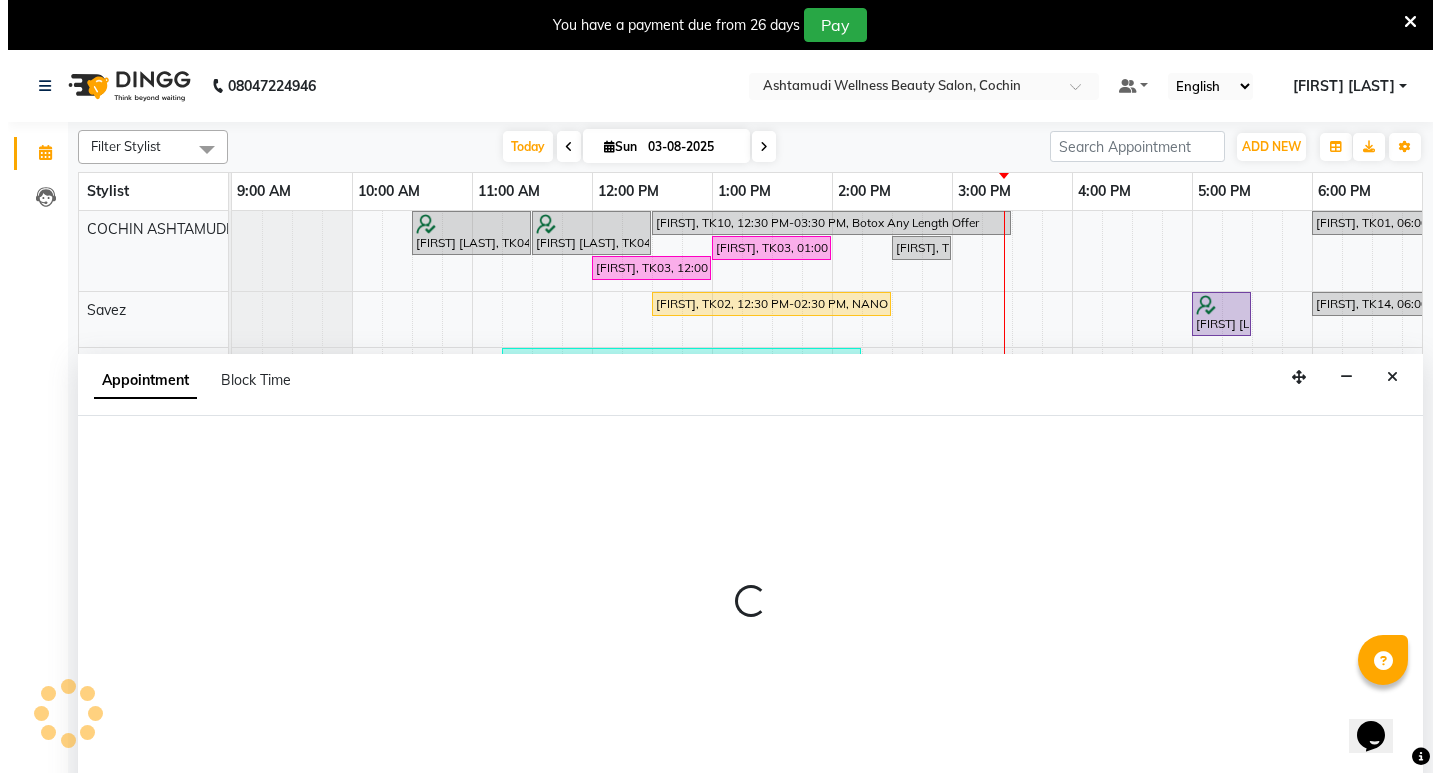 scroll, scrollTop: 50, scrollLeft: 0, axis: vertical 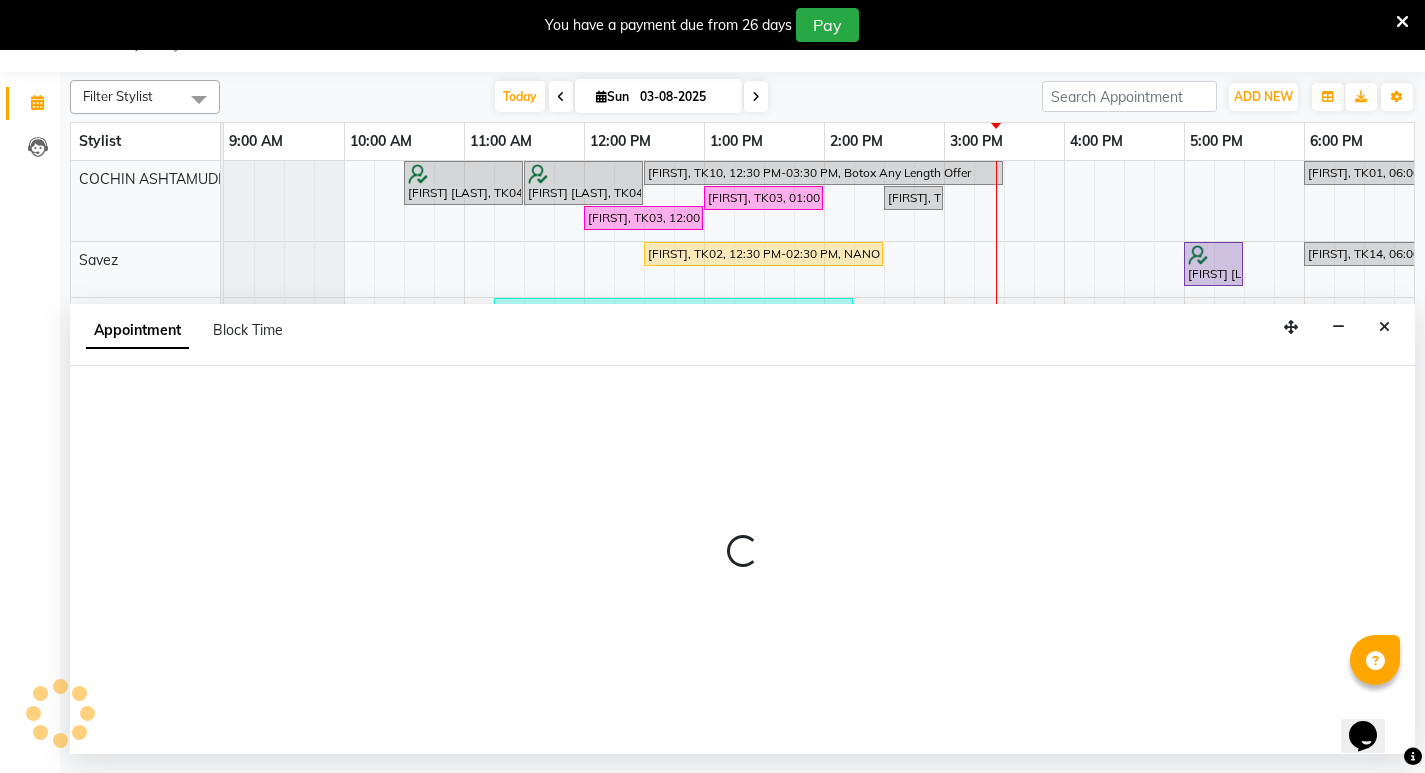 select on "tentative" 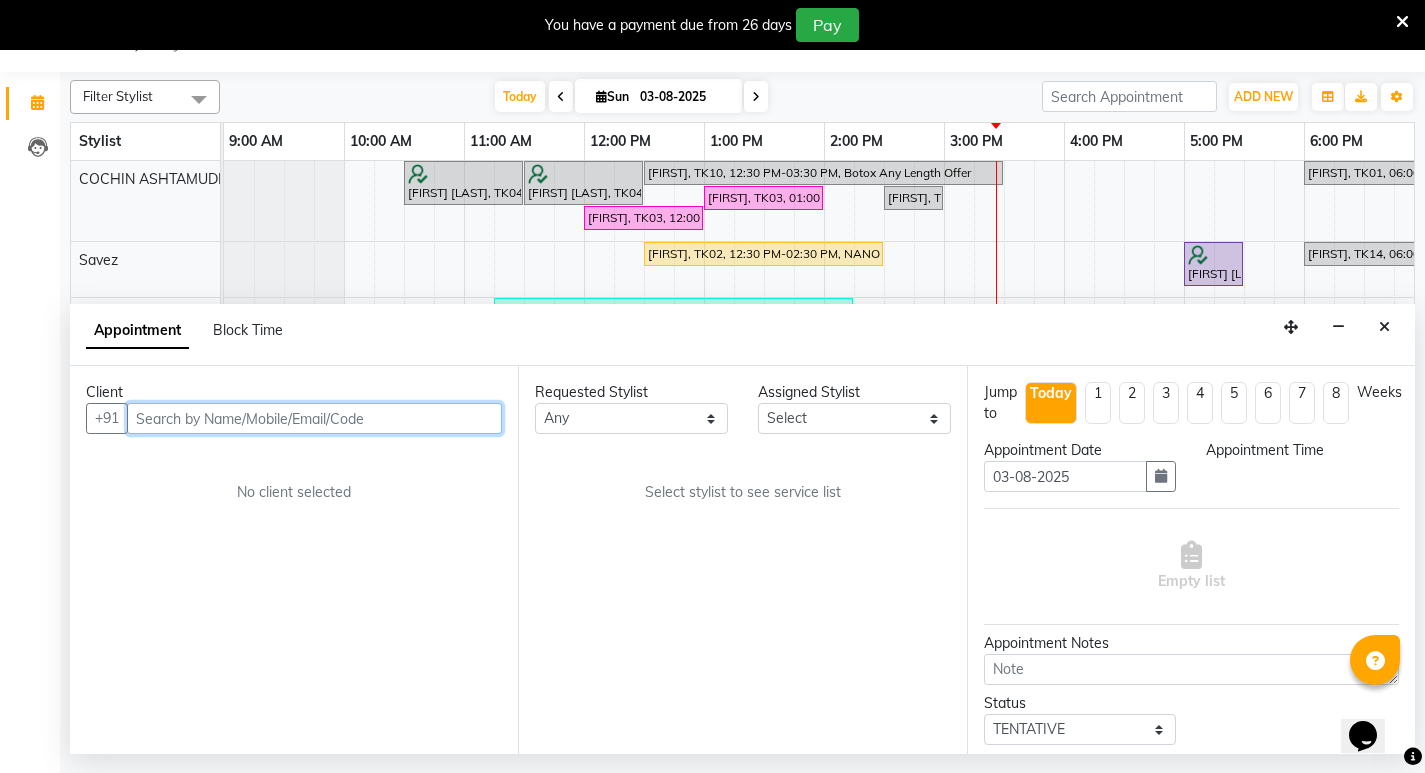select on "600" 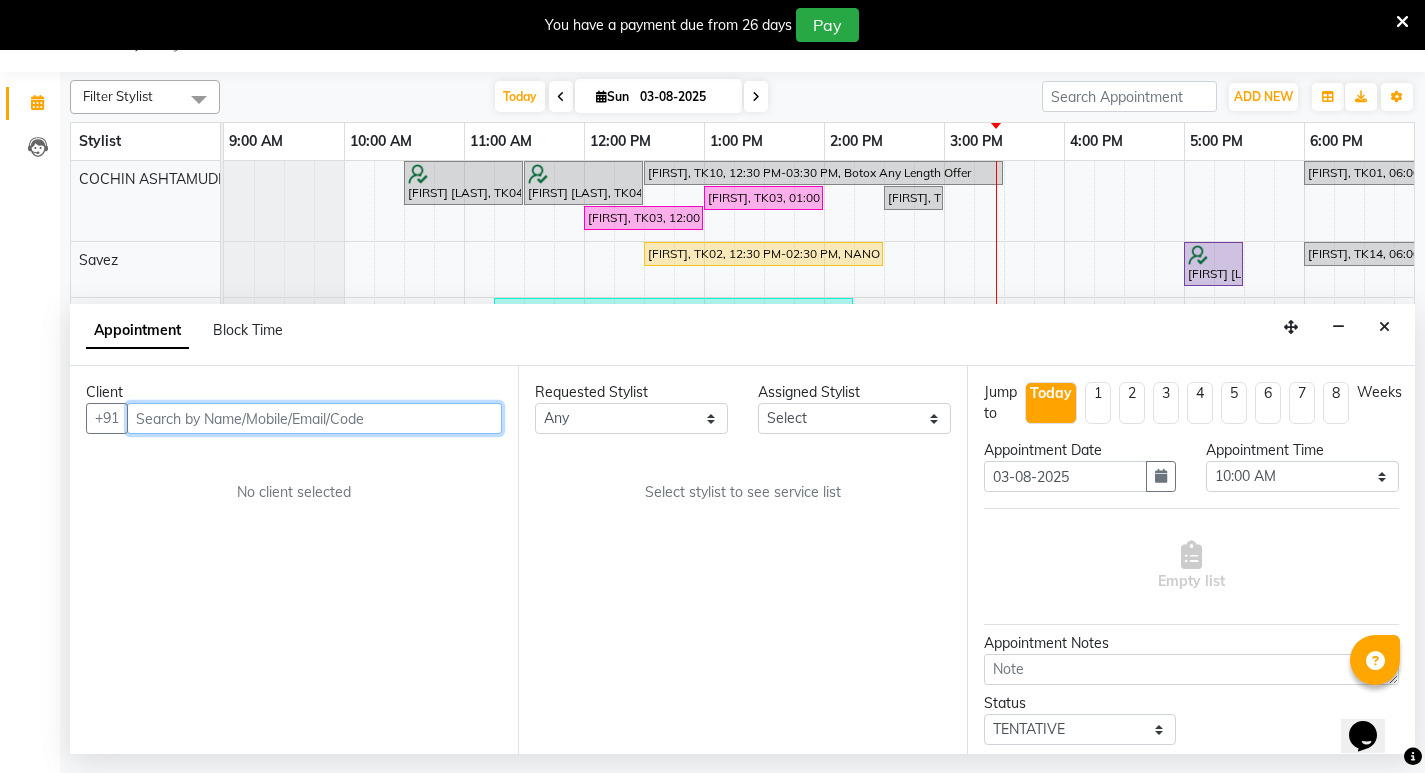 click at bounding box center (314, 418) 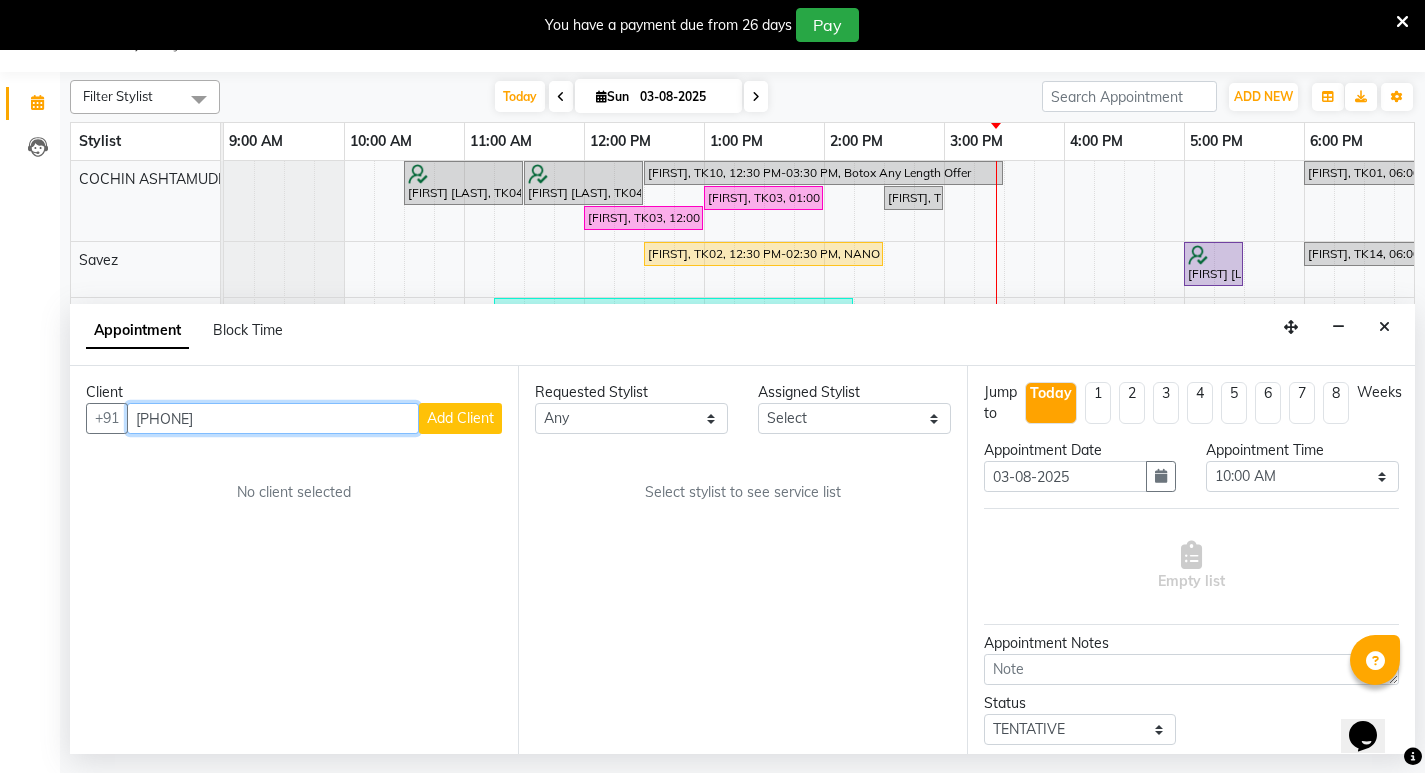 click on "[PHONE]" at bounding box center [273, 418] 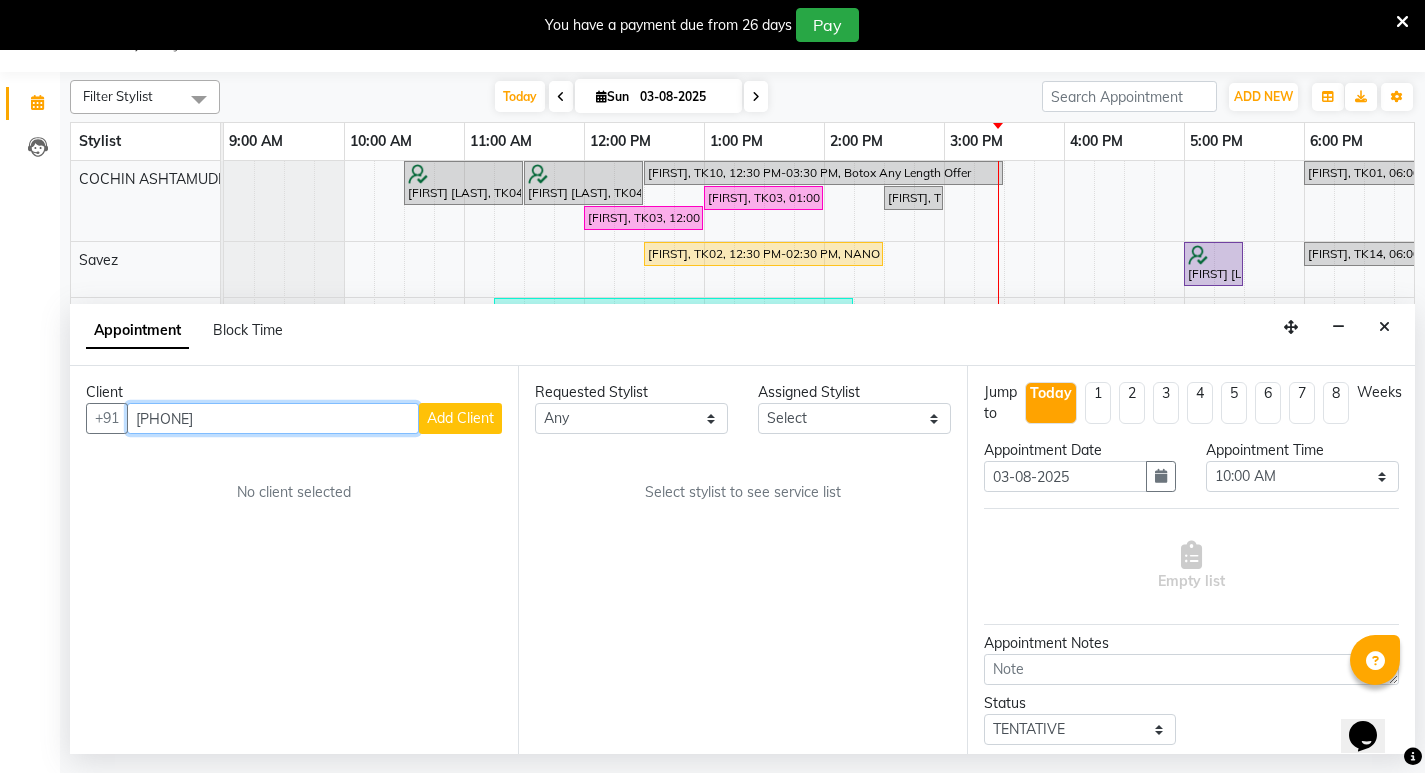 type on "[PHONE]" 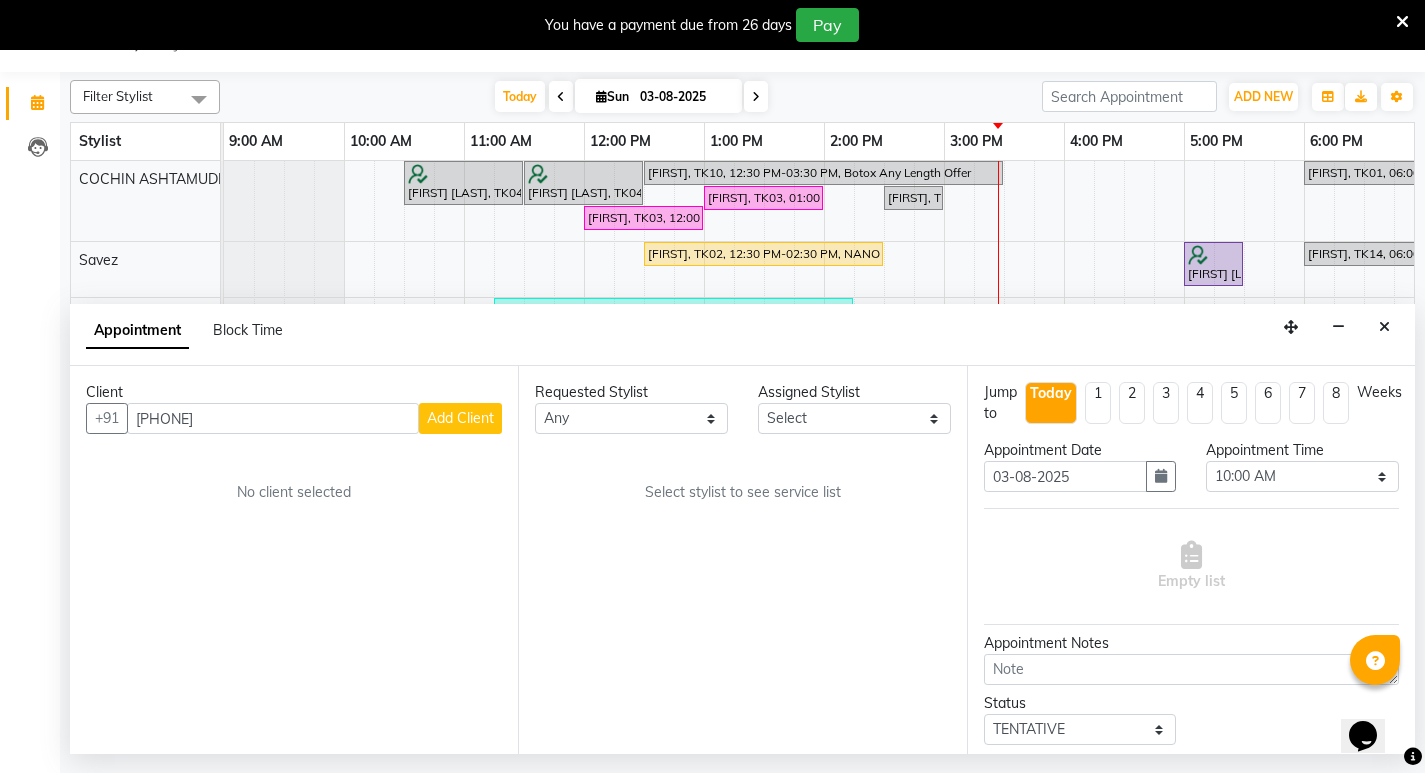 click on "Add Client" at bounding box center (460, 418) 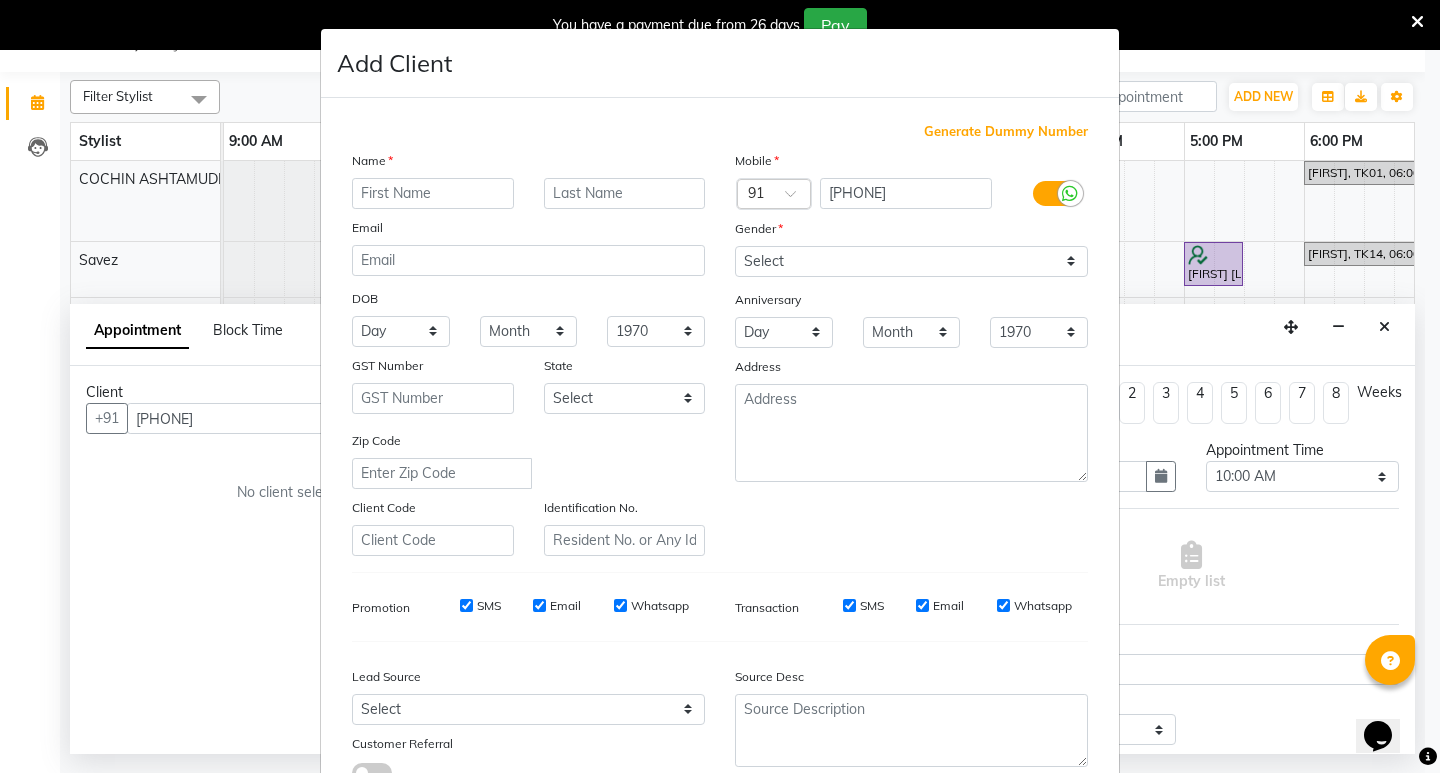 click at bounding box center (433, 193) 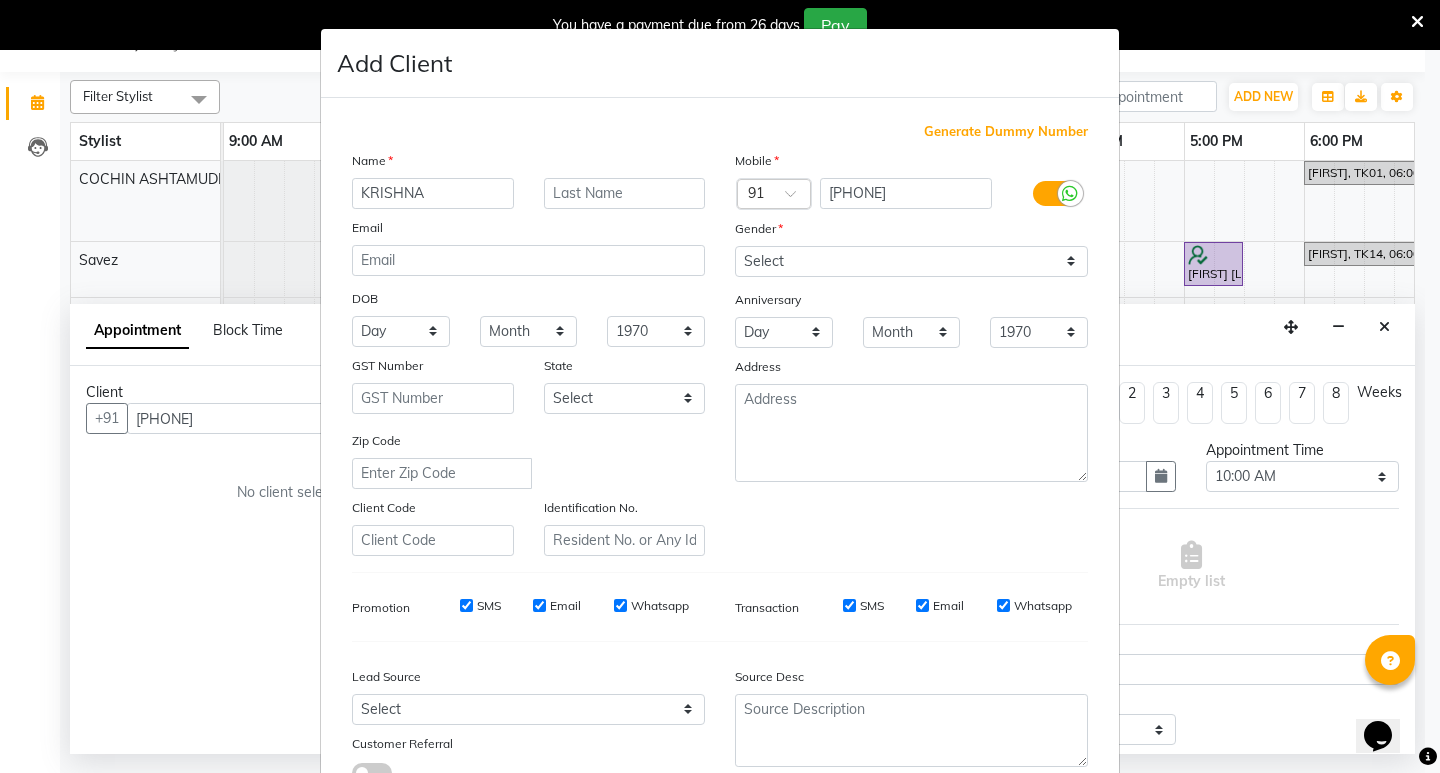 type on "KRISHNA" 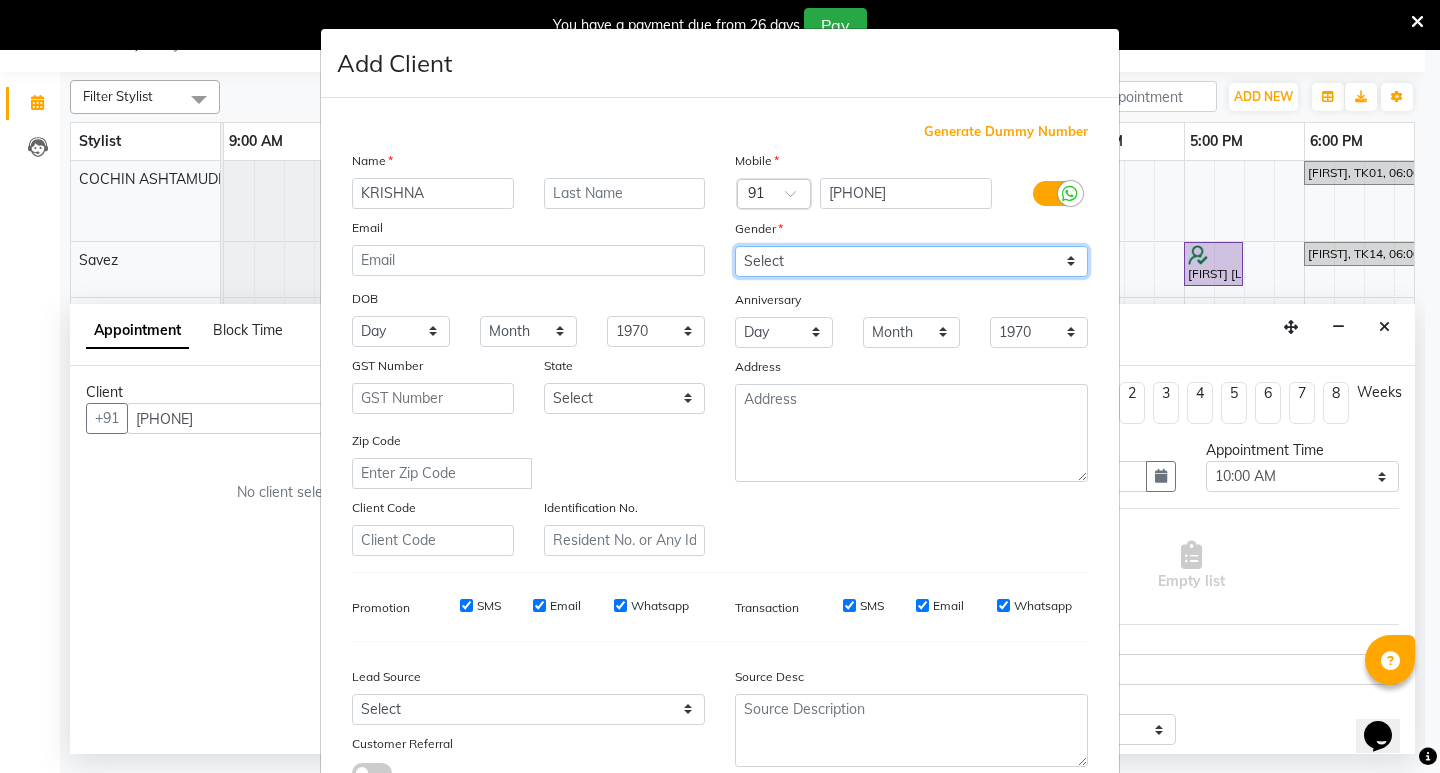 click on "Select Male Female Other Prefer Not To Say" at bounding box center [911, 261] 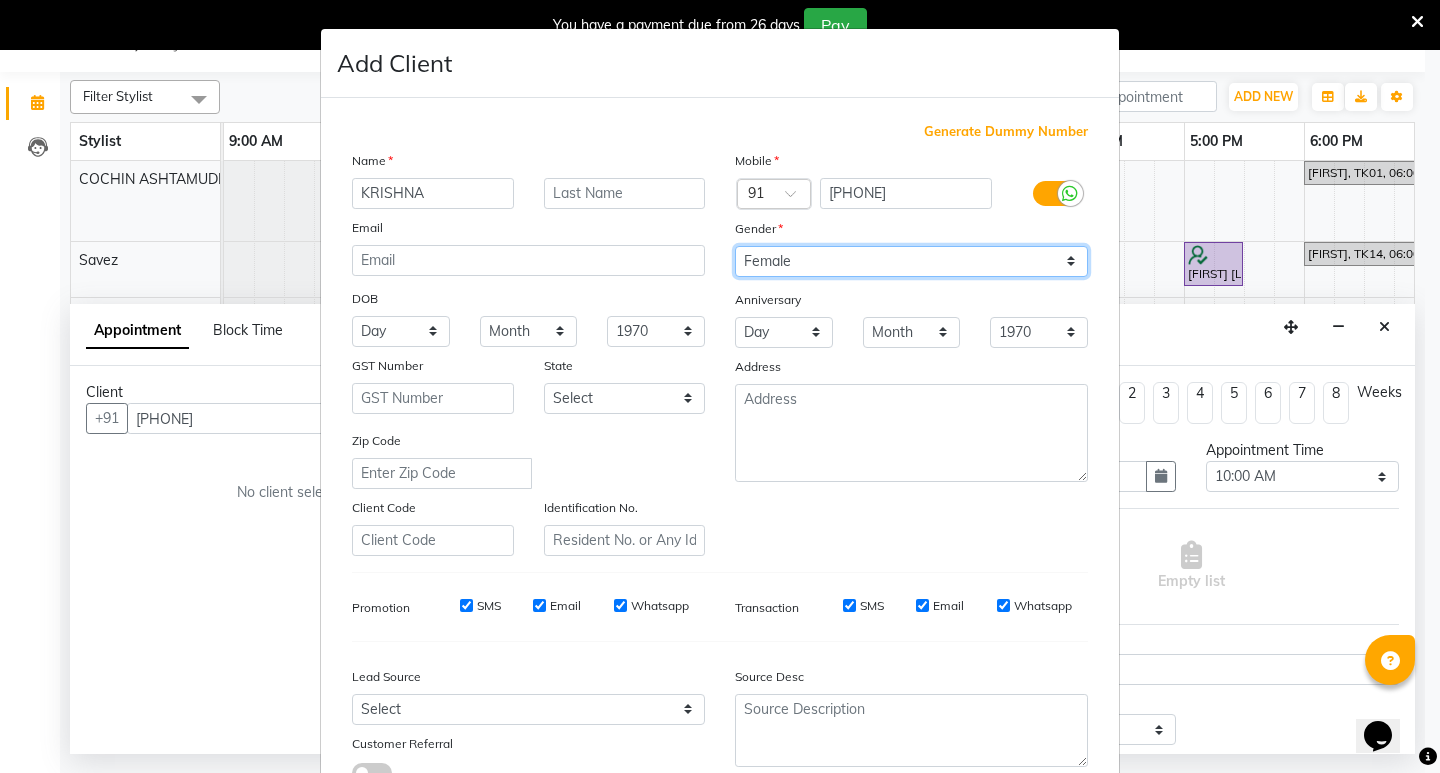 click on "Select Male Female Other Prefer Not To Say" at bounding box center (911, 261) 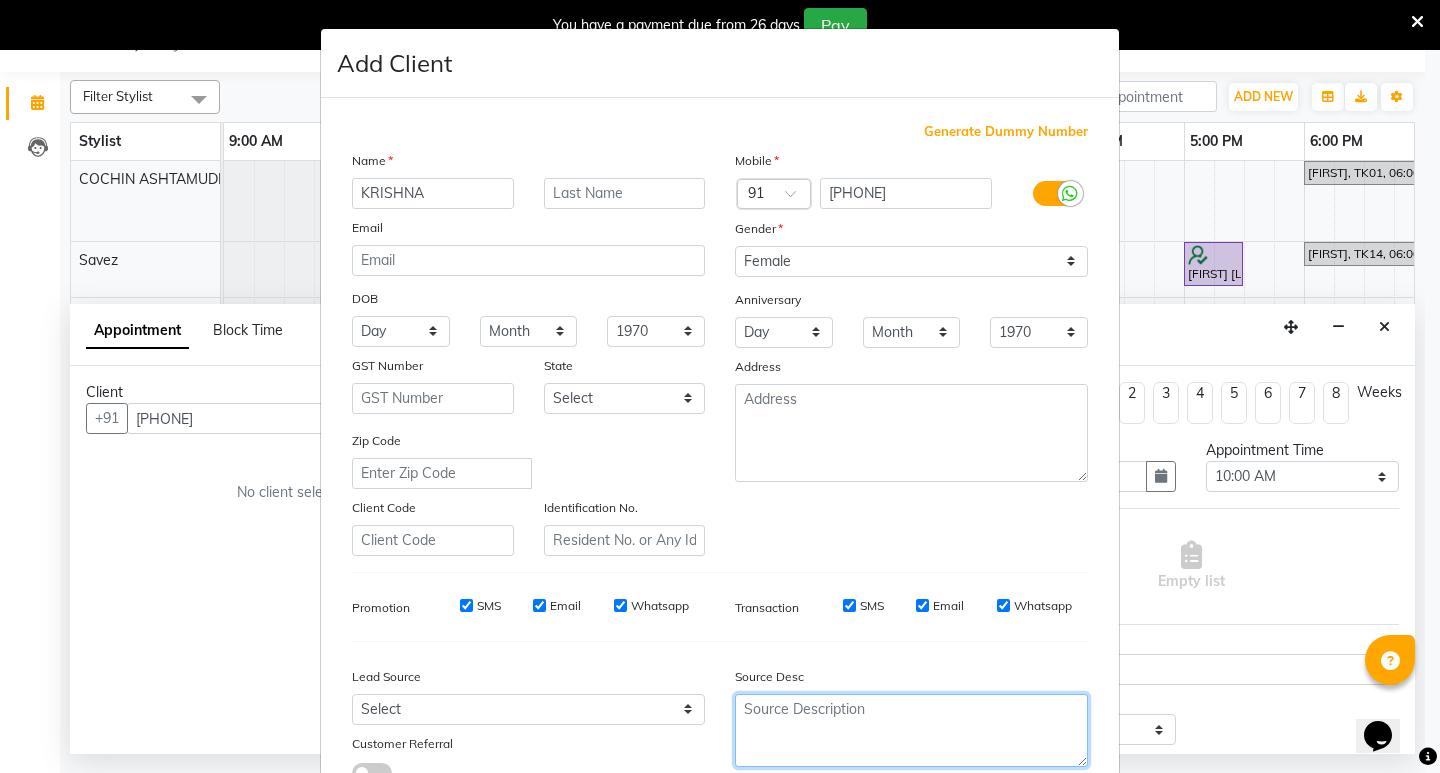 click at bounding box center [911, 730] 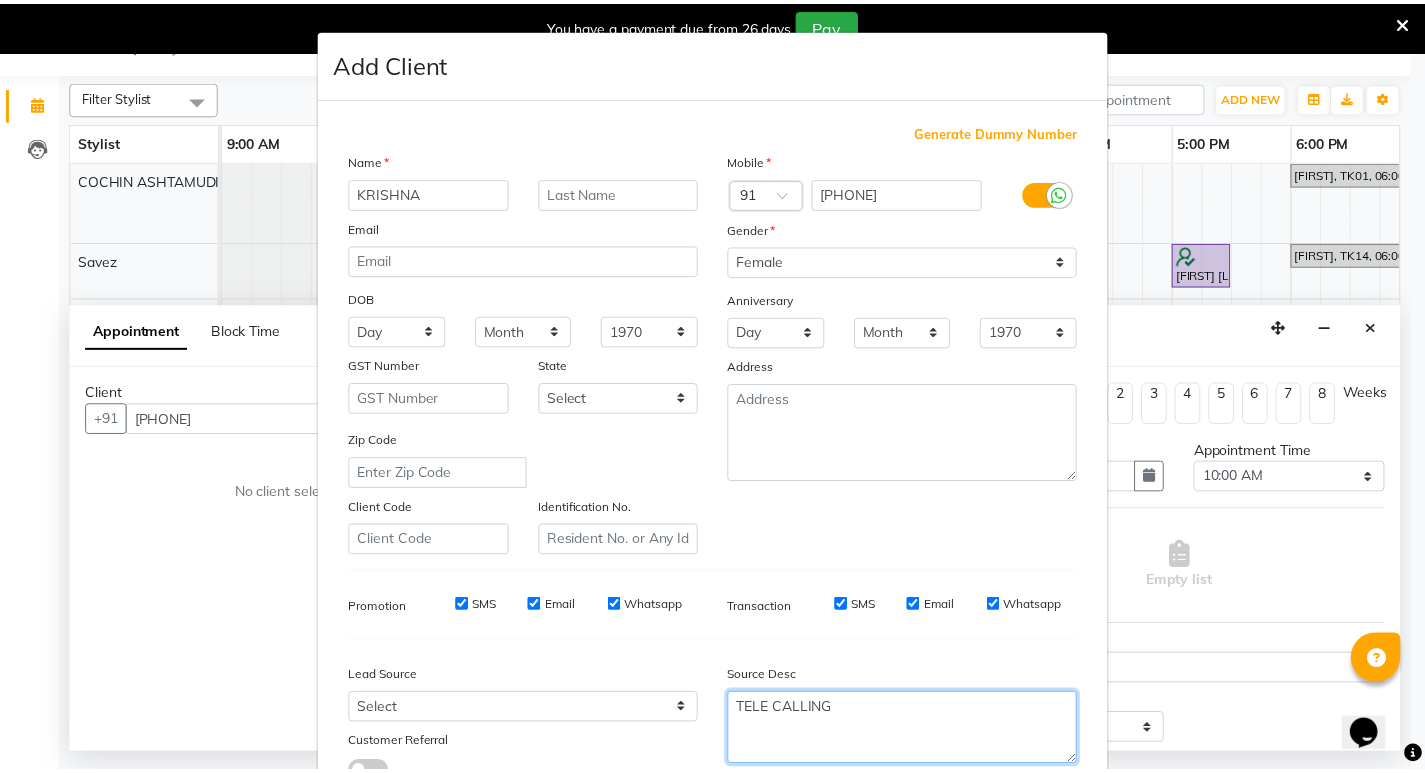 scroll, scrollTop: 150, scrollLeft: 0, axis: vertical 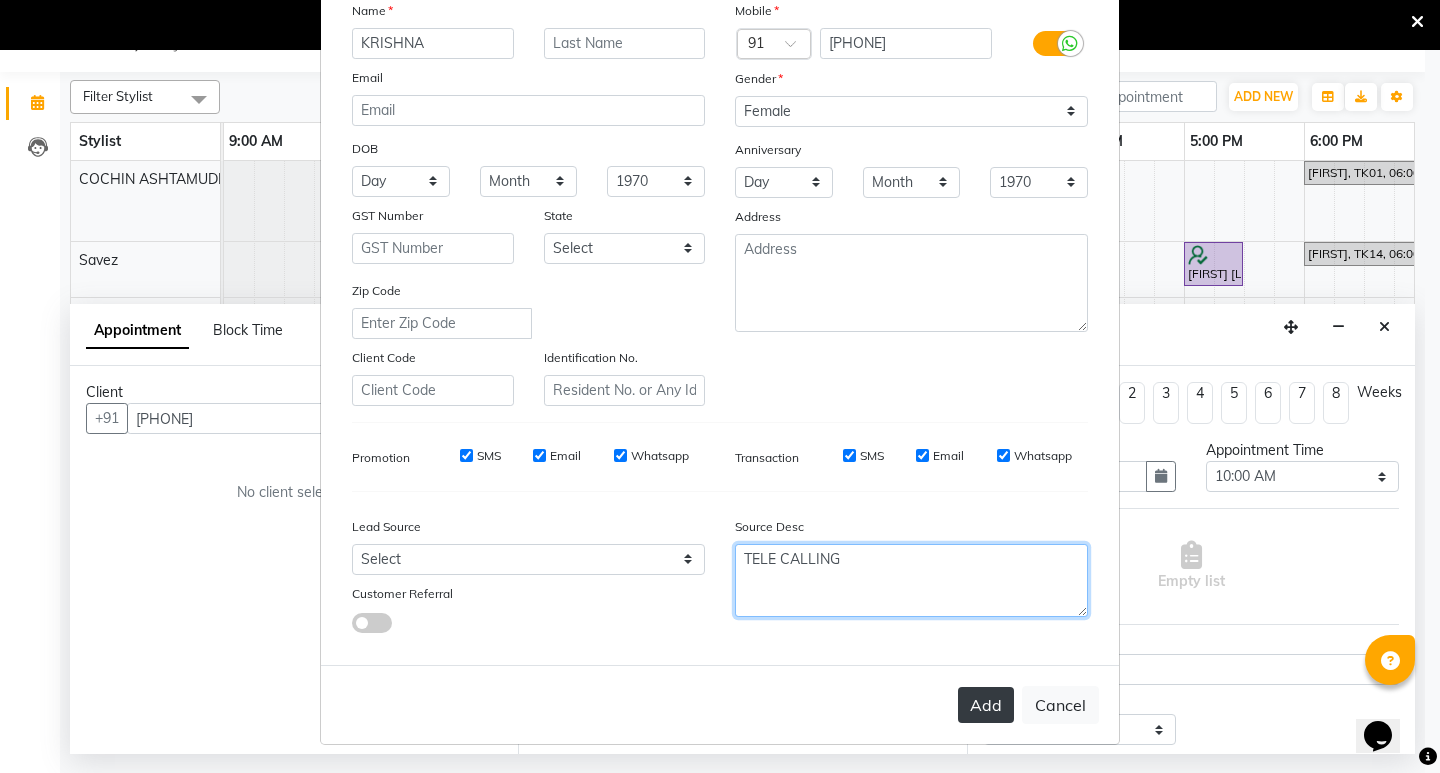 type on "TELE CALLING" 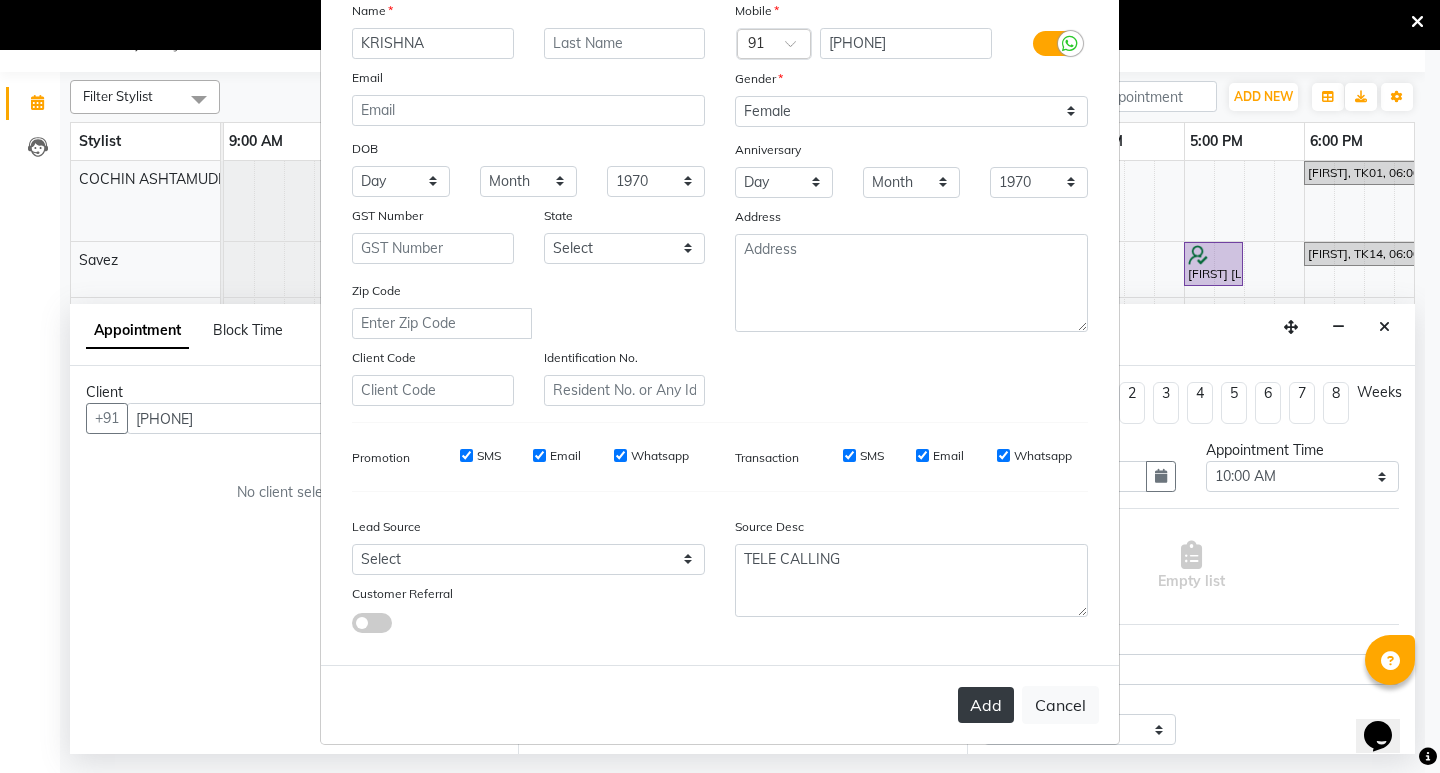 click on "Add" at bounding box center (986, 705) 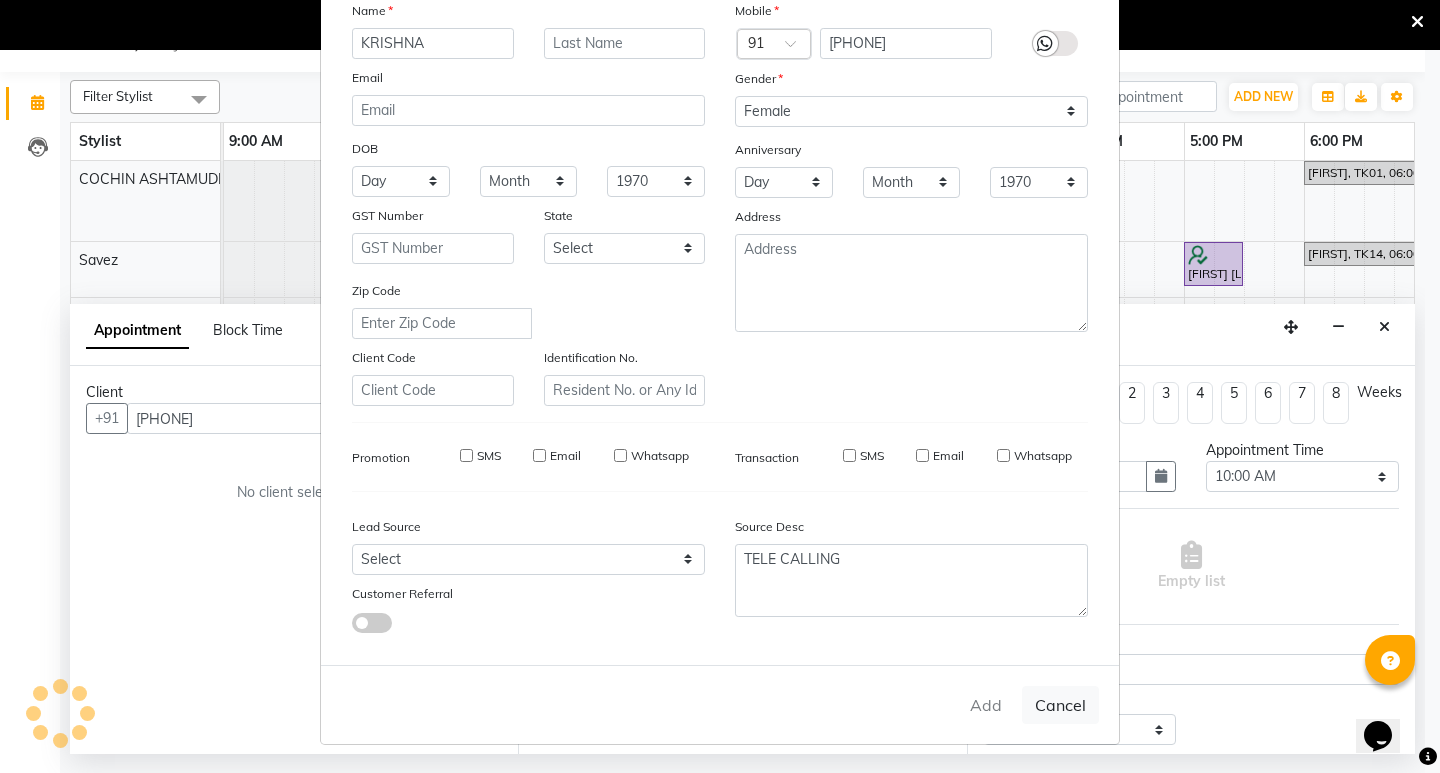 type on "79******73" 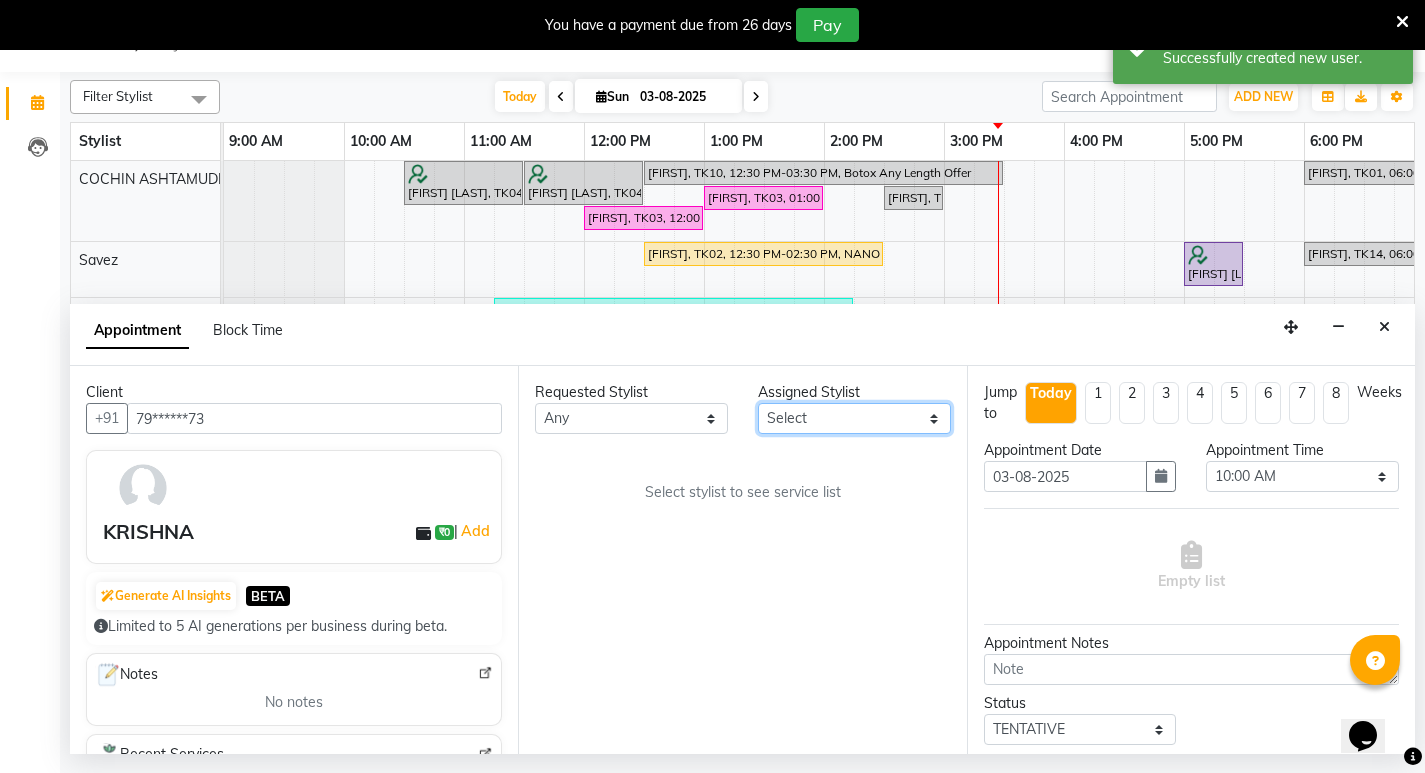 click on "Select [FIRST] [FIRST] [FIRST] [FIRST] [FIRST] [FIRST] [FIRST] [FIRST] [FIRST] [FIRST] [FIRST] Savez" at bounding box center (854, 418) 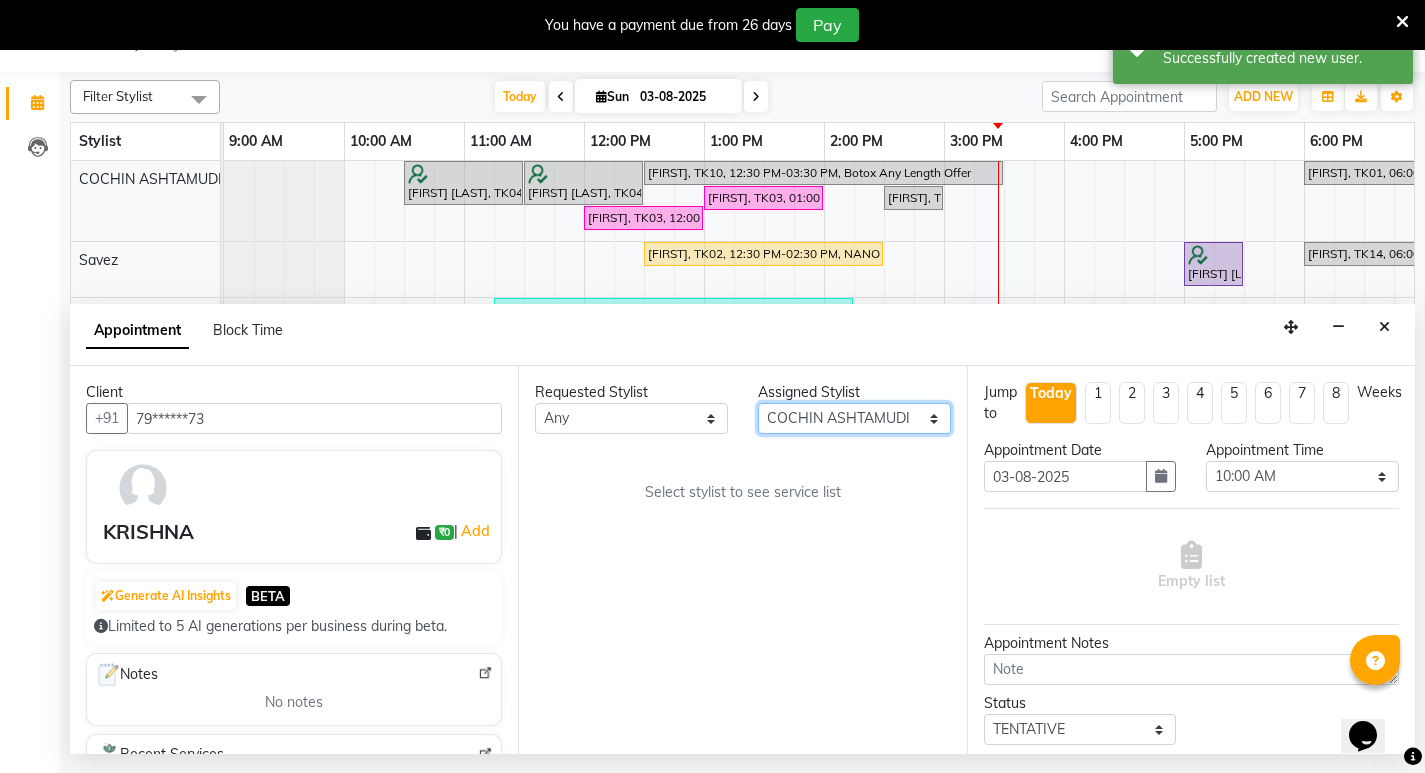 click on "Select [FIRST] [FIRST] [FIRST] [FIRST] [FIRST] [FIRST] [FIRST] [FIRST] [FIRST] [FIRST] [FIRST] Savez" at bounding box center [854, 418] 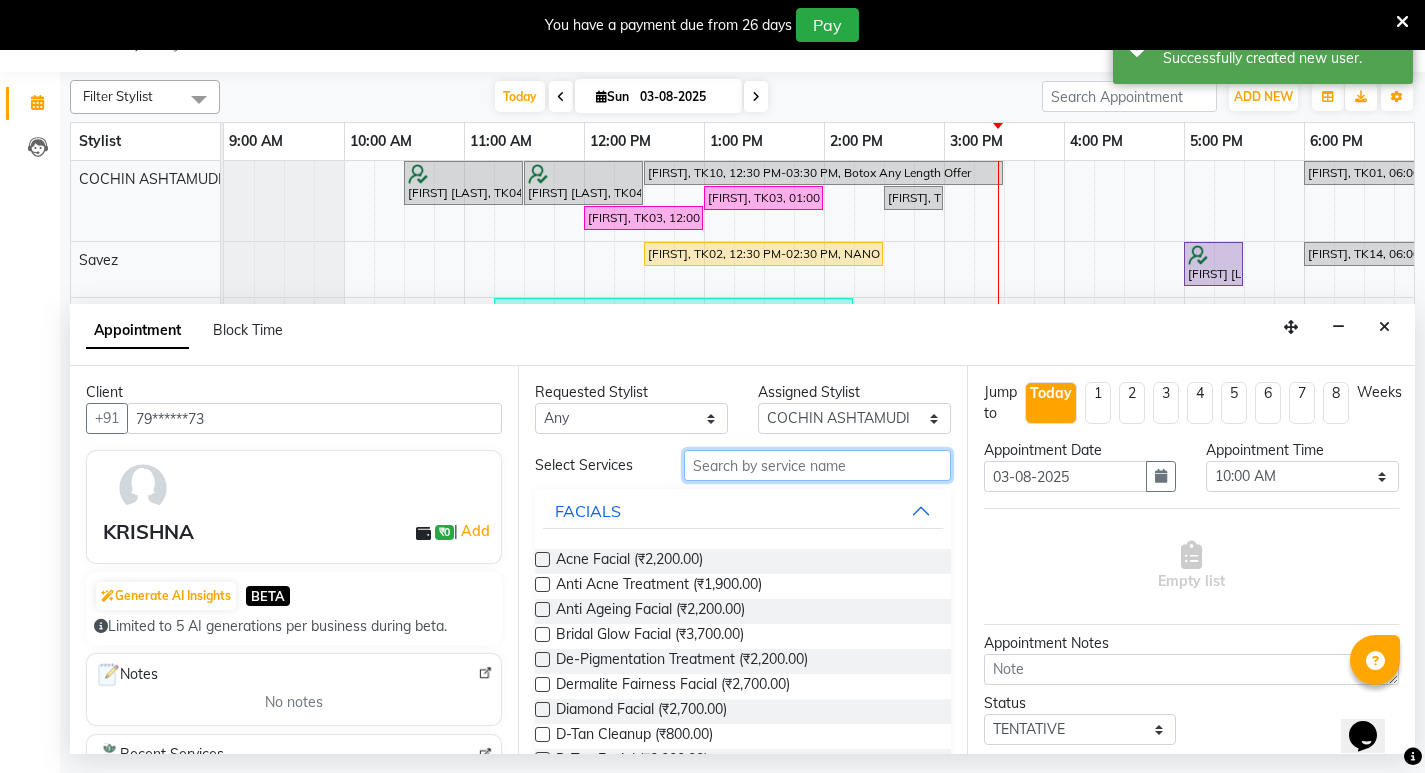 click at bounding box center [817, 465] 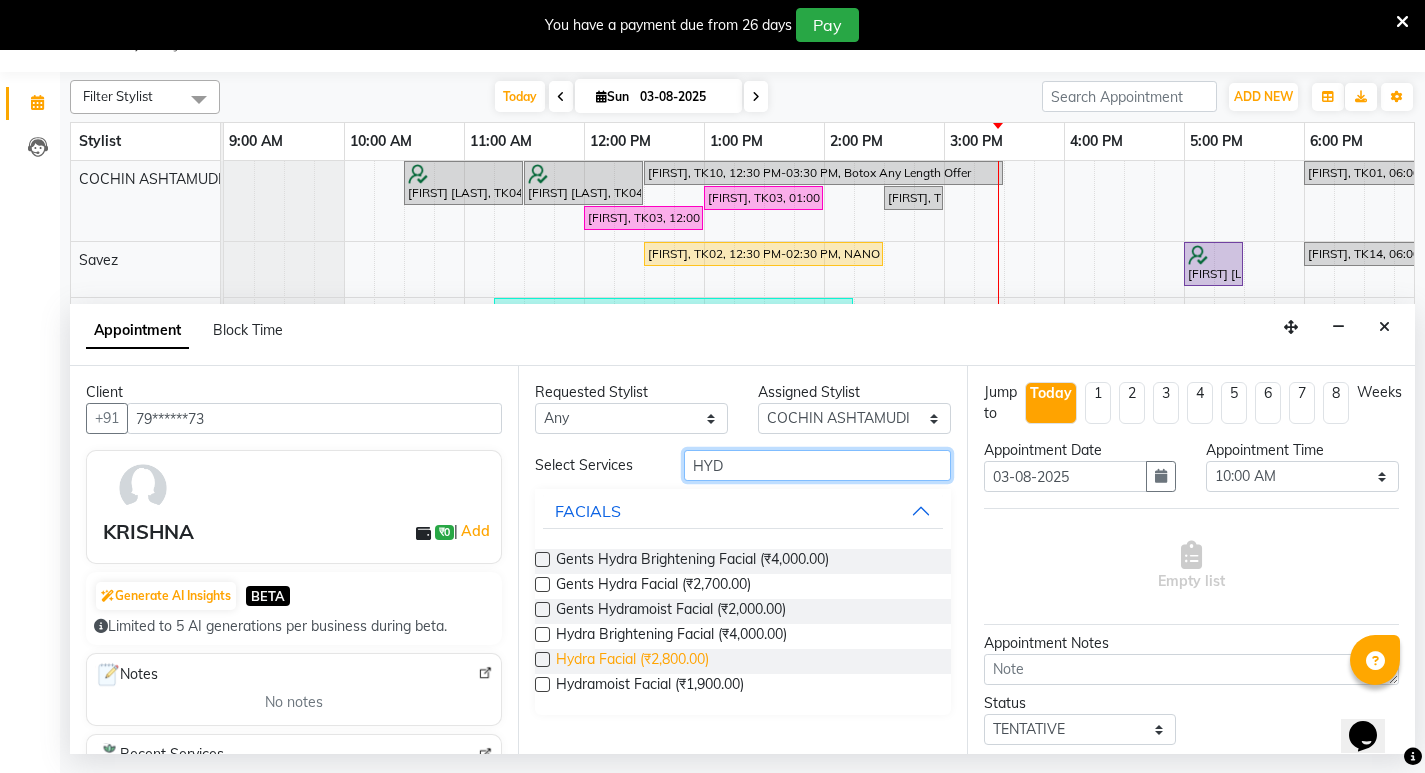 type on "HYD" 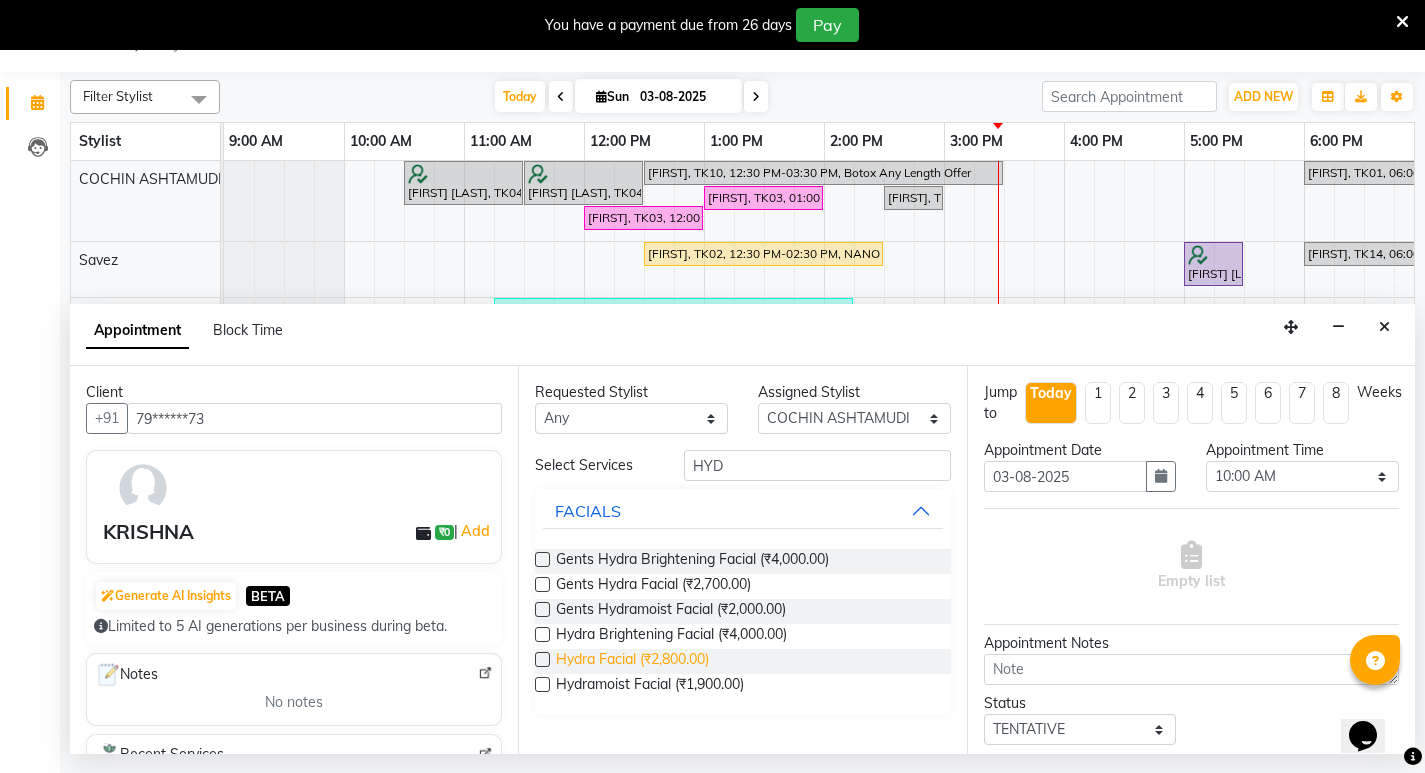 click on "Hydra Facial (₹2,800.00)" at bounding box center (632, 661) 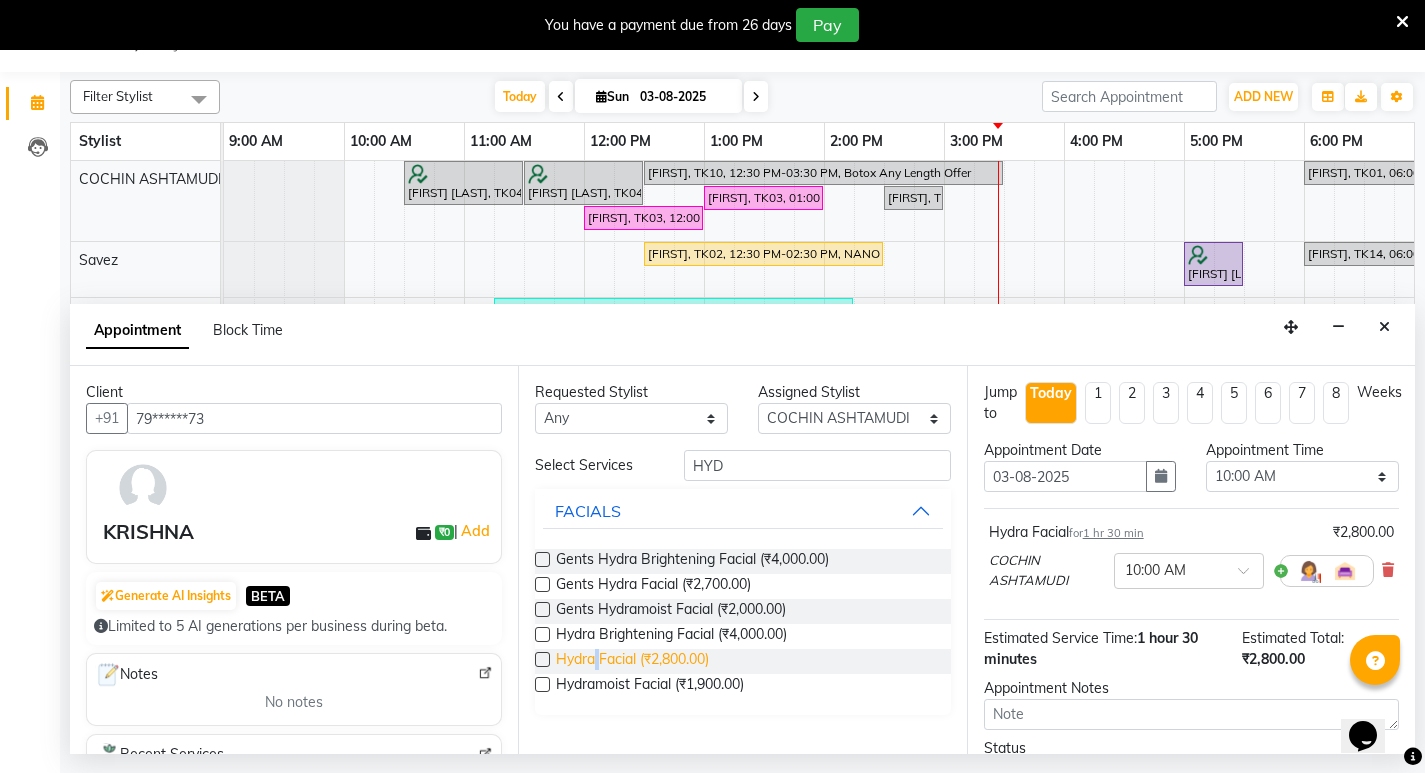 click on "Hydra Facial (₹2,800.00)" at bounding box center [632, 661] 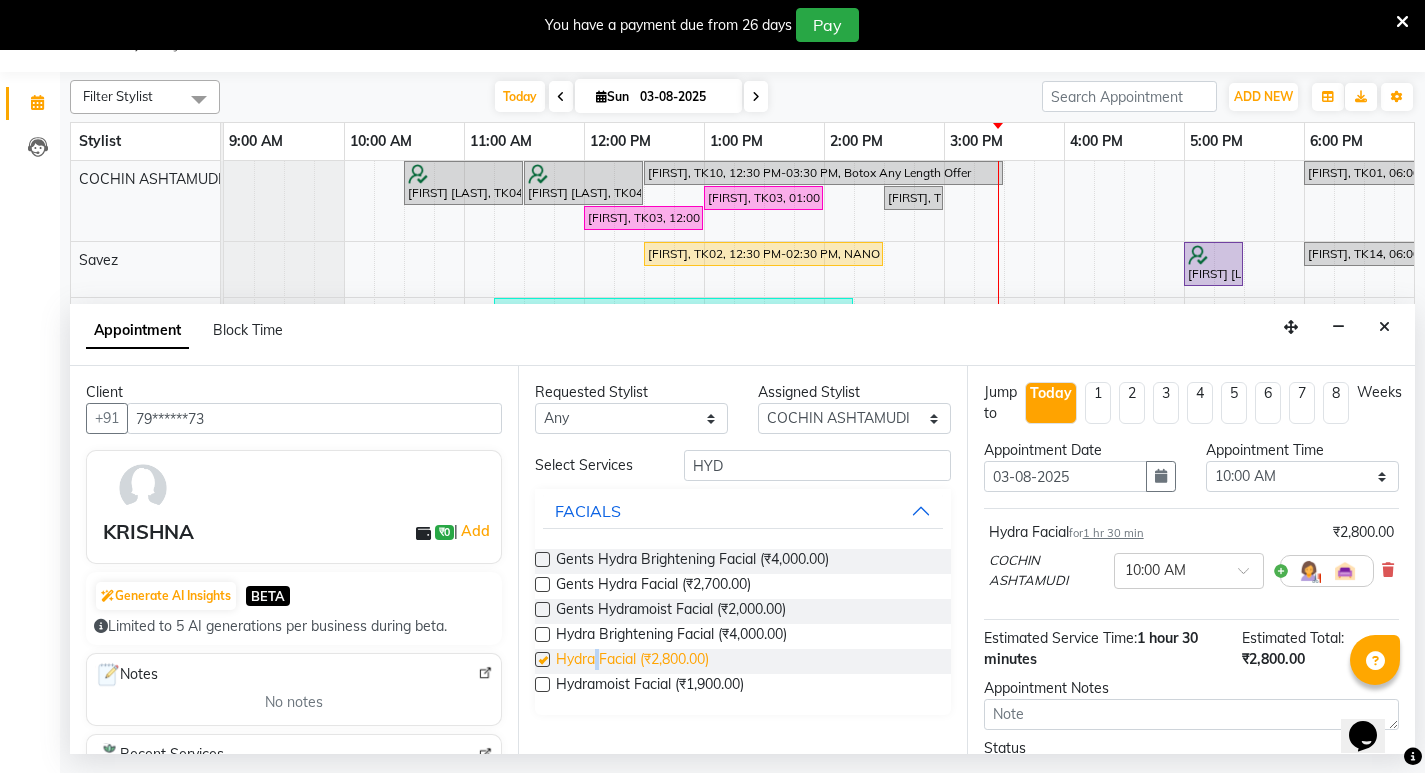 checkbox on "false" 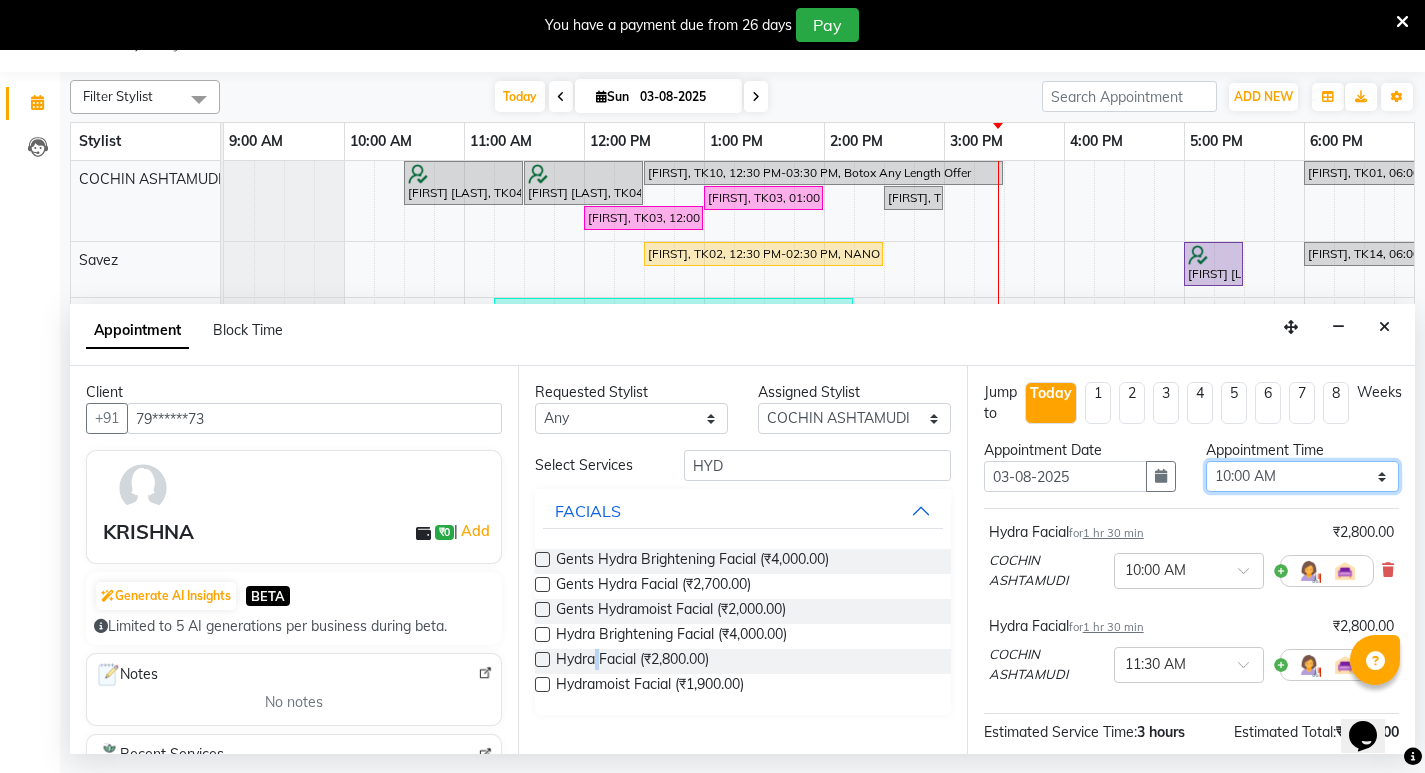 click on "Select 10:00 AM 10:15 AM 10:30 AM 10:45 AM 11:00 AM 11:15 AM 11:30 AM 11:45 AM 12:00 PM 12:15 PM 12:30 PM 12:45 PM 01:00 PM 01:15 PM 01:30 PM 01:45 PM 02:00 PM 02:15 PM 02:30 PM 02:45 PM 03:00 PM 03:15 PM 03:30 PM 03:45 PM 04:00 PM 04:15 PM 04:30 PM 04:45 PM 05:00 PM 05:15 PM 05:30 PM 05:45 PM 06:00 PM 06:15 PM 06:30 PM 06:45 PM 07:00 PM 07:15 PM 07:30 PM 07:45 PM 08:00 PM" at bounding box center (1302, 476) 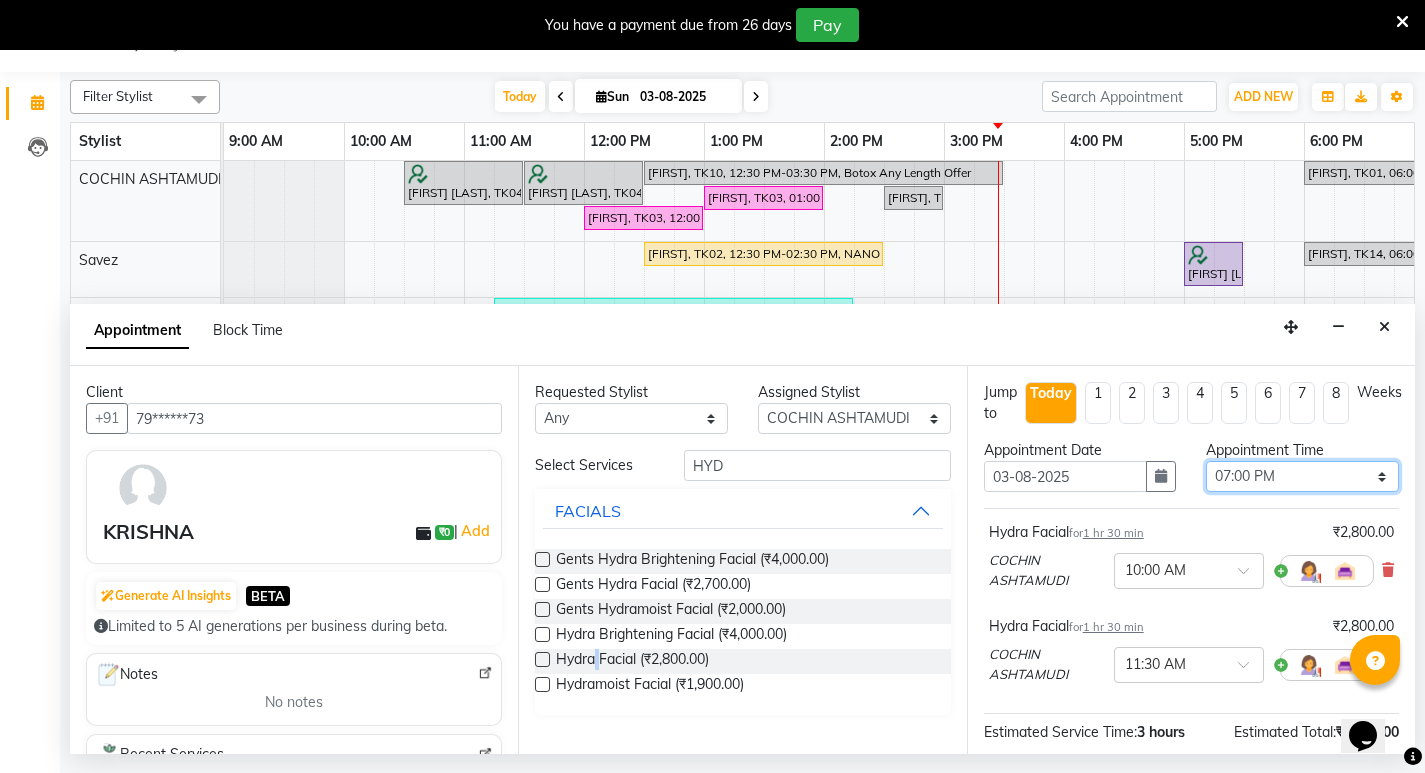 click on "Select 10:00 AM 10:15 AM 10:30 AM 10:45 AM 11:00 AM 11:15 AM 11:30 AM 11:45 AM 12:00 PM 12:15 PM 12:30 PM 12:45 PM 01:00 PM 01:15 PM 01:30 PM 01:45 PM 02:00 PM 02:15 PM 02:30 PM 02:45 PM 03:00 PM 03:15 PM 03:30 PM 03:45 PM 04:00 PM 04:15 PM 04:30 PM 04:45 PM 05:00 PM 05:15 PM 05:30 PM 05:45 PM 06:00 PM 06:15 PM 06:30 PM 06:45 PM 07:00 PM 07:15 PM 07:30 PM 07:45 PM 08:00 PM" at bounding box center (1302, 476) 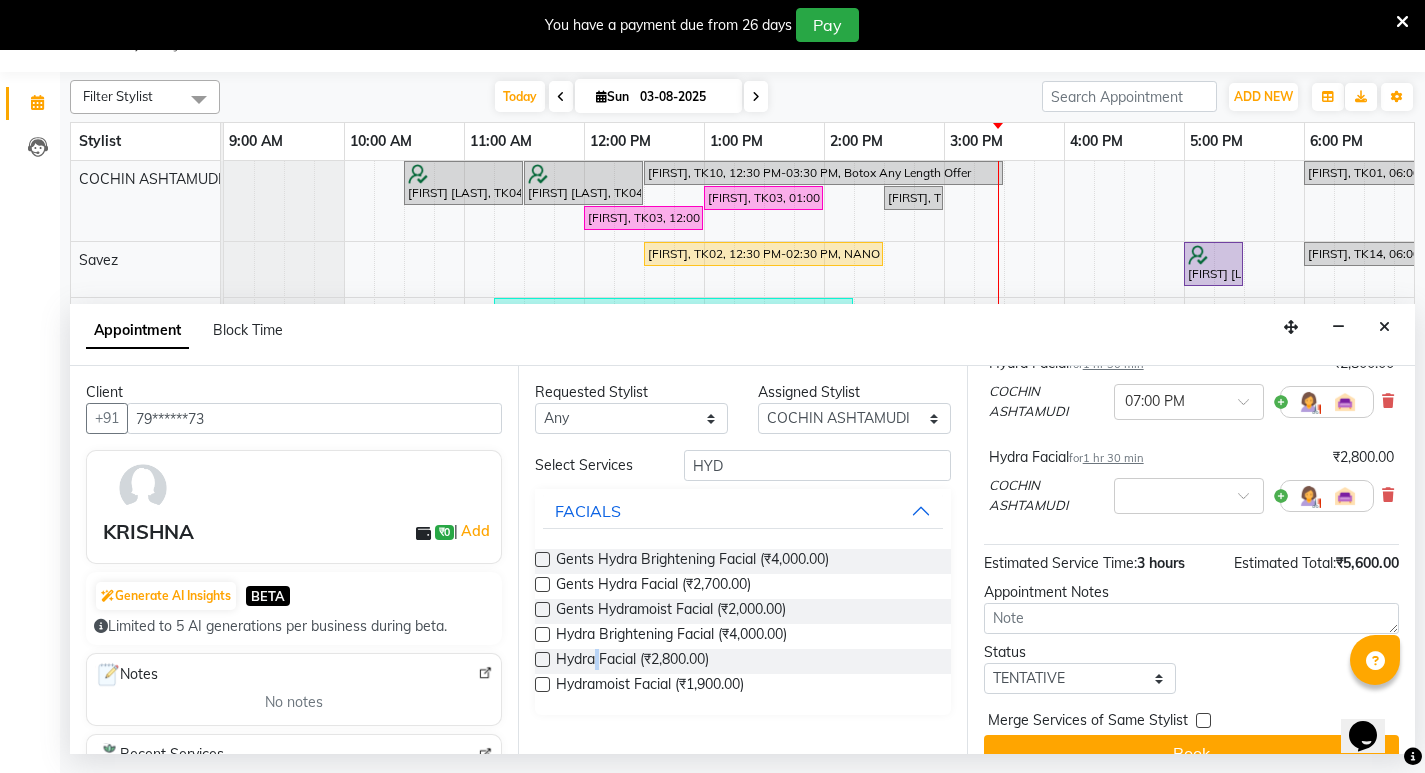 scroll, scrollTop: 202, scrollLeft: 0, axis: vertical 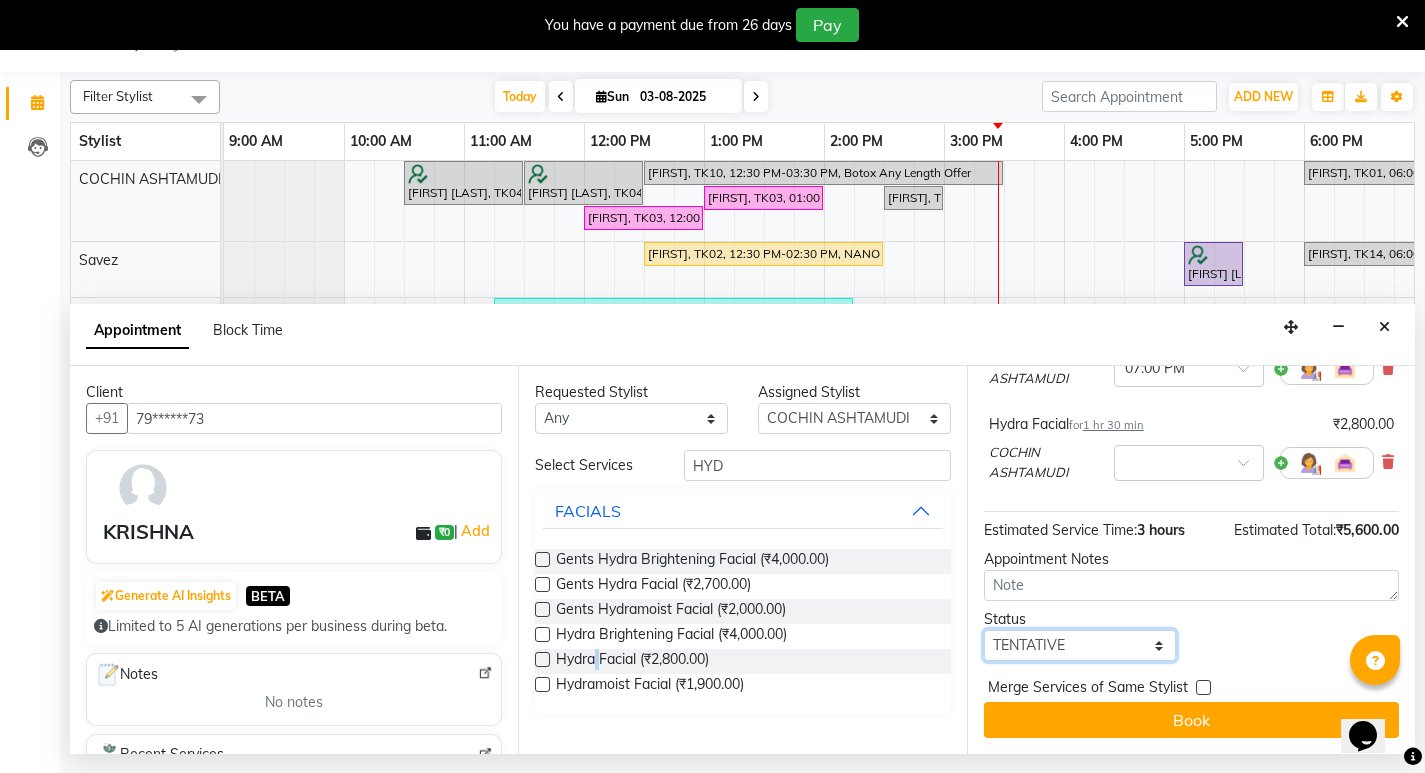 click on "Select TENTATIVE CONFIRM CHECK-IN UPCOMING" at bounding box center [1080, 645] 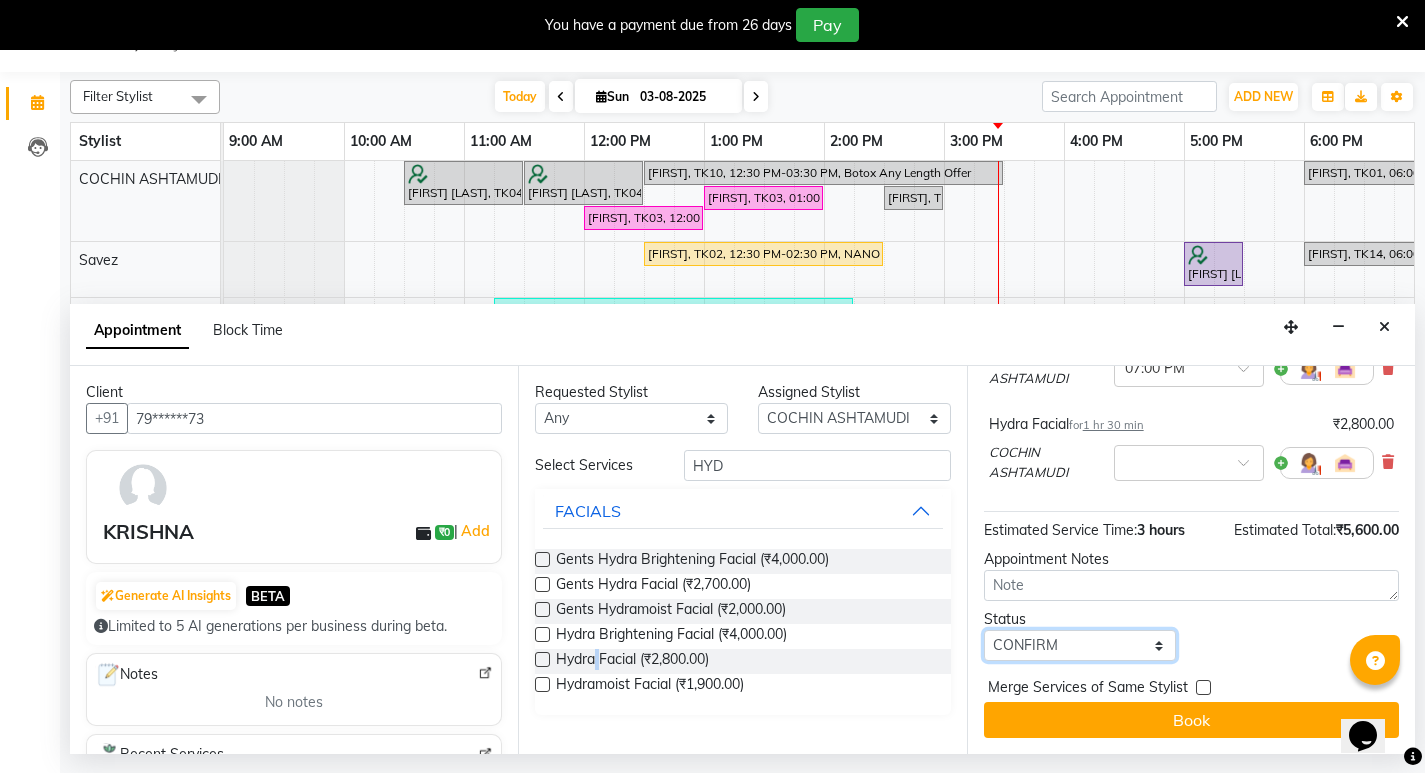 click on "Select TENTATIVE CONFIRM CHECK-IN UPCOMING" at bounding box center (1080, 645) 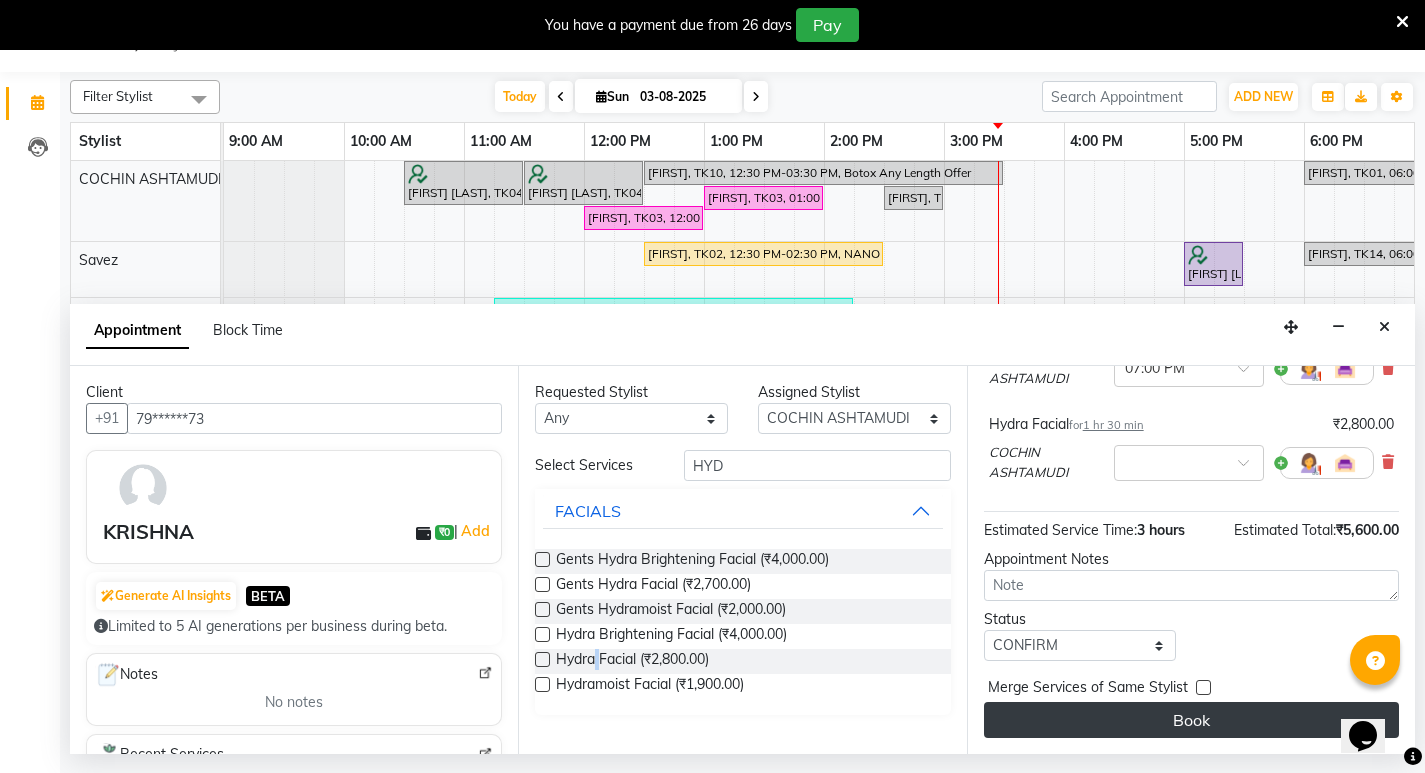 click on "Book" at bounding box center [1191, 720] 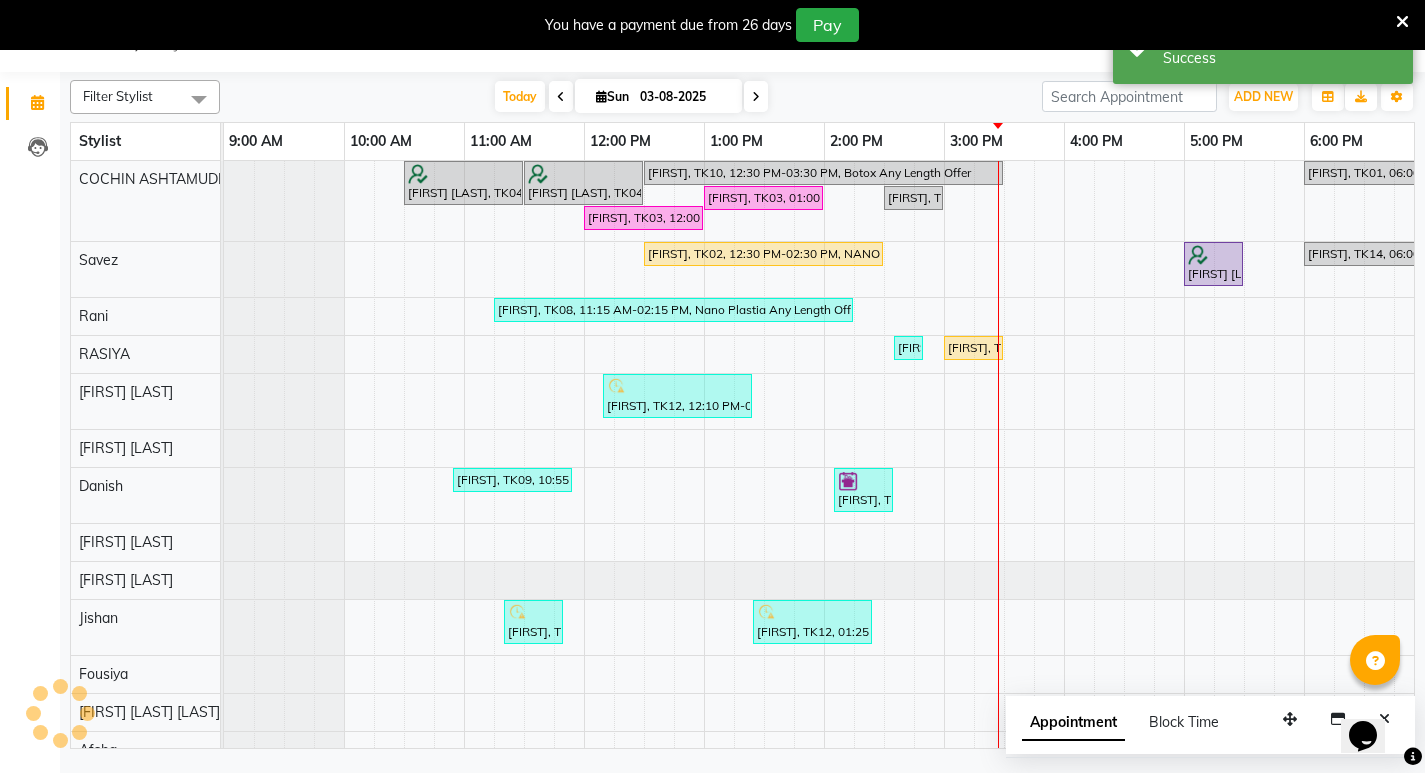 scroll, scrollTop: 0, scrollLeft: 0, axis: both 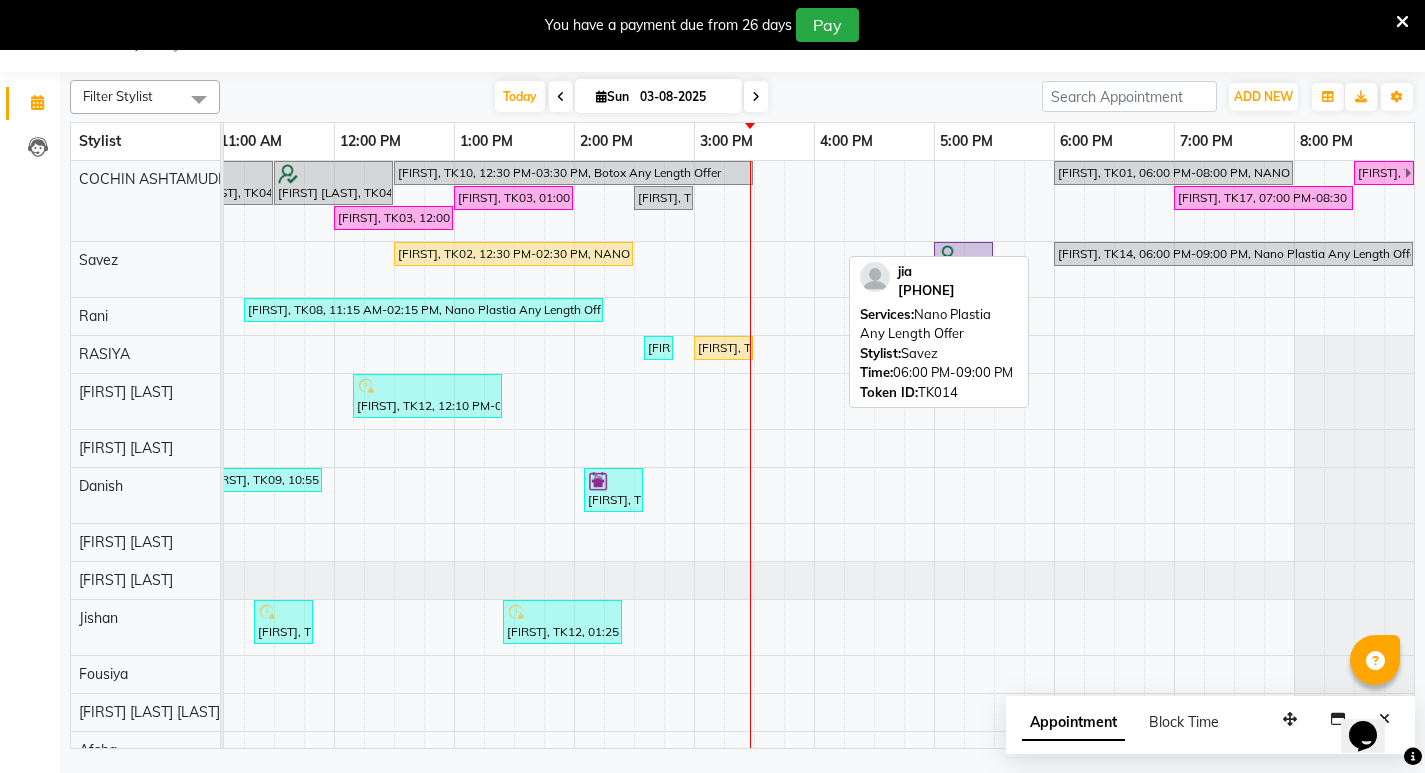 click on "[FIRST], TK14, 06:00 PM-09:00 PM, Nano Plastia Any Length Offer" at bounding box center [1233, 254] 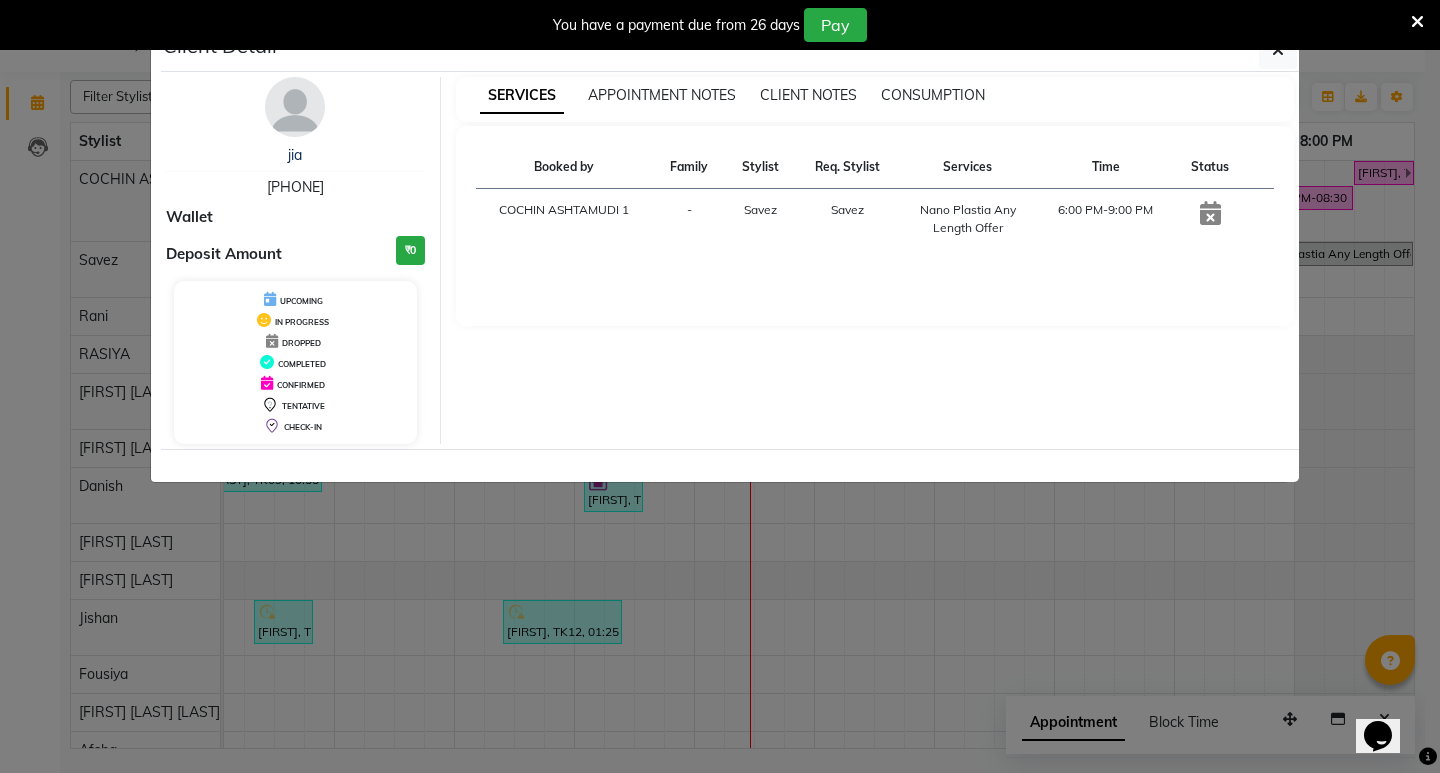 click on "Client Detail [FIRST] [PHONE] Wallet Deposit Amount ₹0 UPCOMING IN PROGRESS DROPPED COMPLETED CONFIRMED TENTATIVE CHECK-IN SERVICES APPOINTMENT NOTES CLIENT NOTES CONSUMPTION Booked by Family Stylist Req. Stylist Services Time Status COCHIN ASHTAMUDI 1 - Savez Savez Nano Plastia Any Length Offer 6:00 PM-9:00 PM" 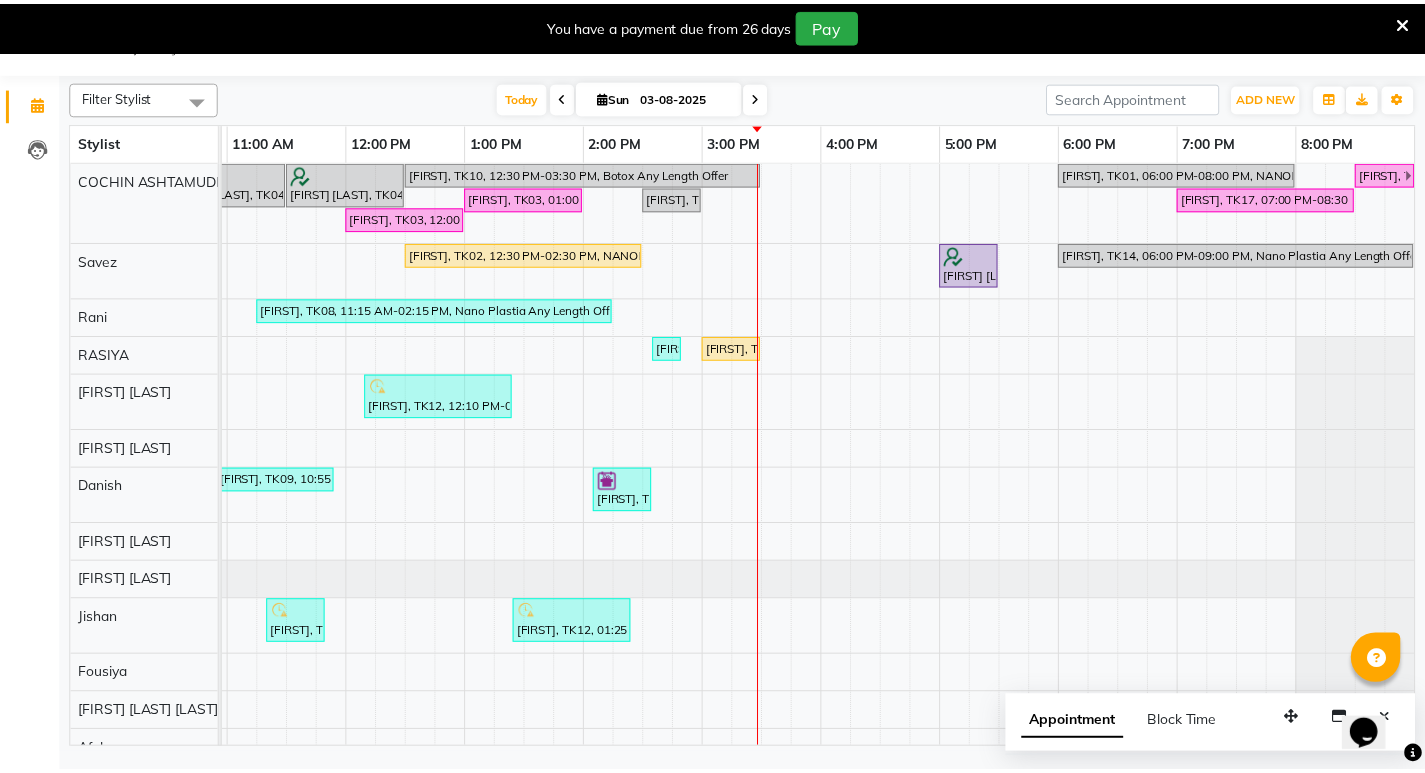 scroll, scrollTop: 0, scrollLeft: 235, axis: horizontal 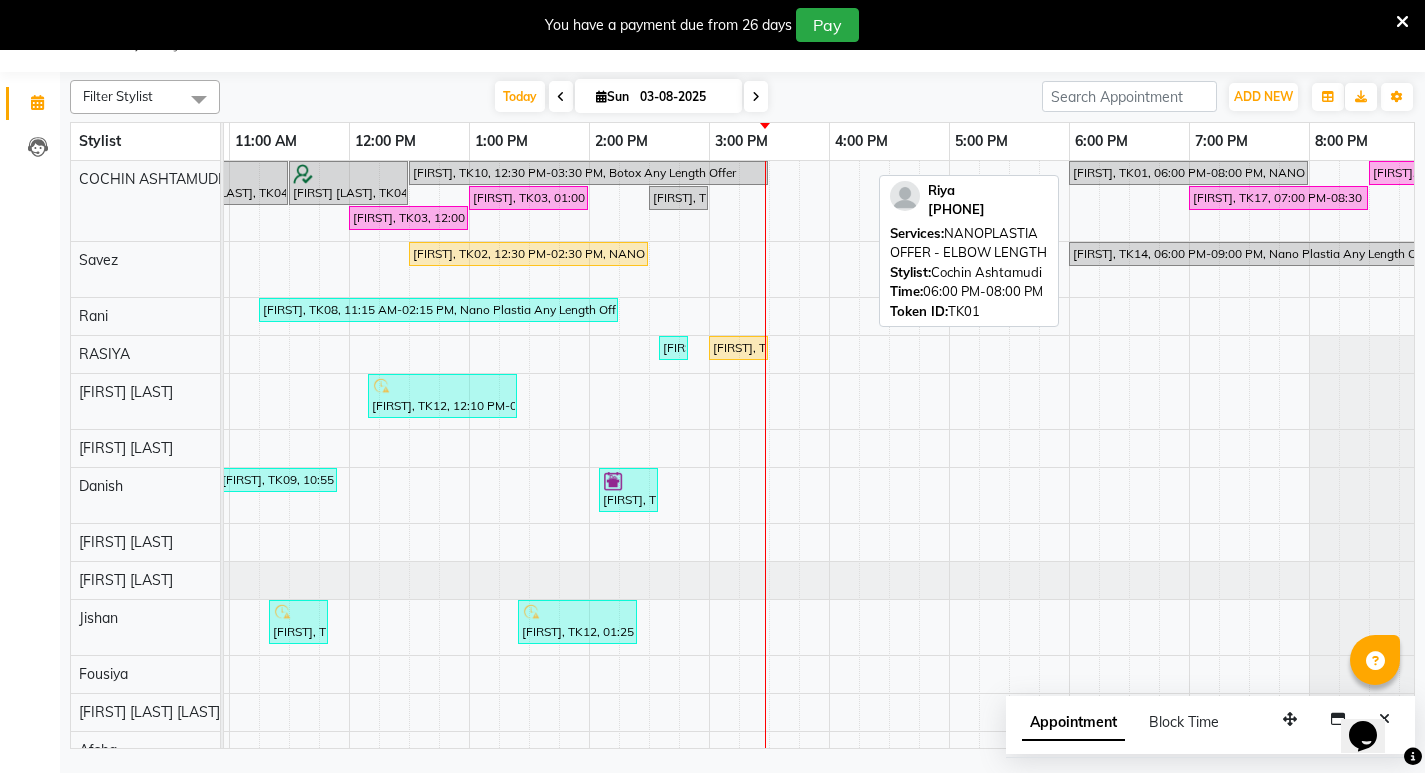 click on "[FIRST], TK01, 06:00 PM-08:00 PM, NANOPLASTIA OFFER - ELBOW LENGTH" at bounding box center [1188, 173] 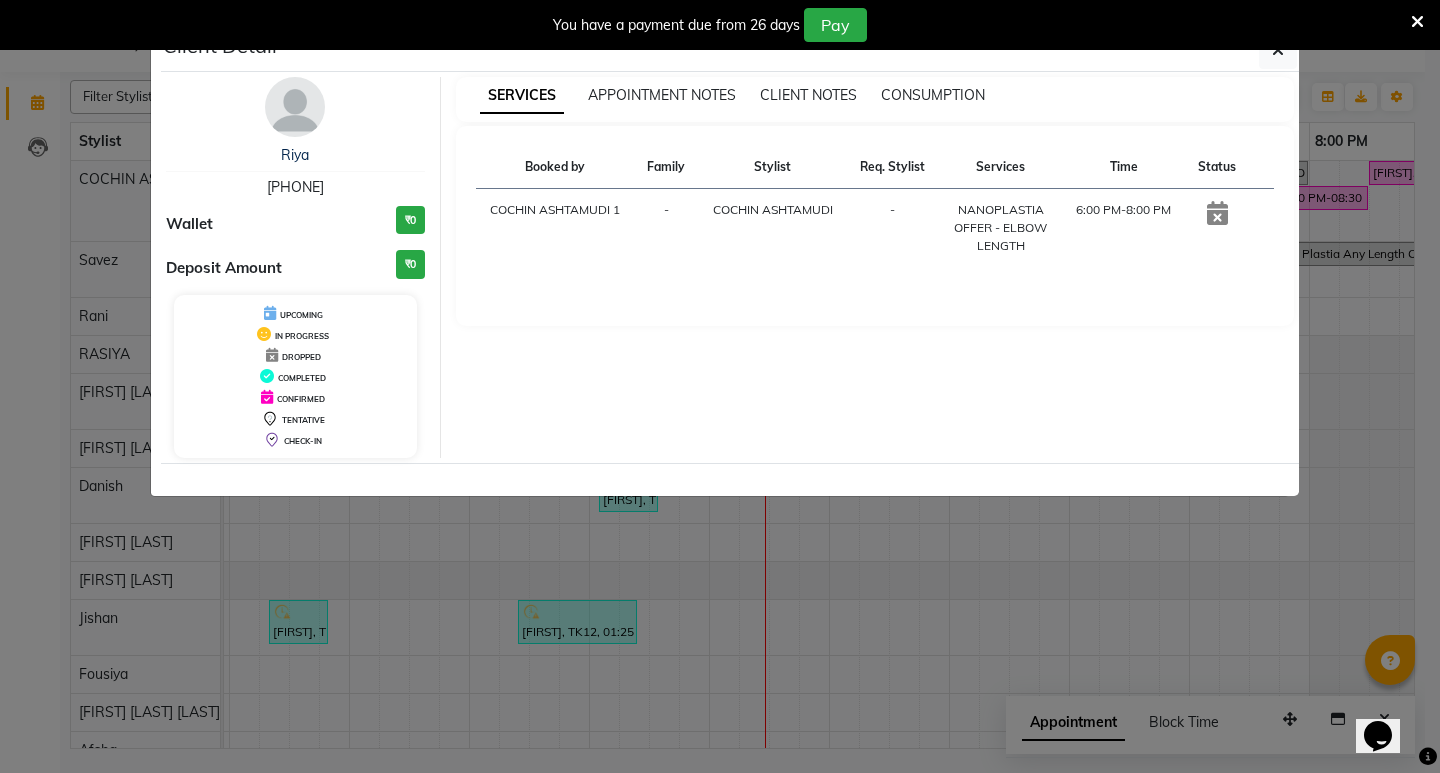 click on "Client Detail [FIRST] [PHONE] Wallet ₹0 Deposit Amount ₹0 UPCOMING IN PROGRESS DROPPED COMPLETED CONFIRMED TENTATIVE CHECK-IN SERVICES APPOINTMENT NOTES CLIENT NOTES CONSUMPTION Booked by Family Stylist Req. Stylist Services Time Status COCHIN ASHTAMUDI 1 - COCHIN ASHTAMUDI - NANOPLASTIA OFFER - ELBOW LENGTH 6:00 PM-8:00 PM" 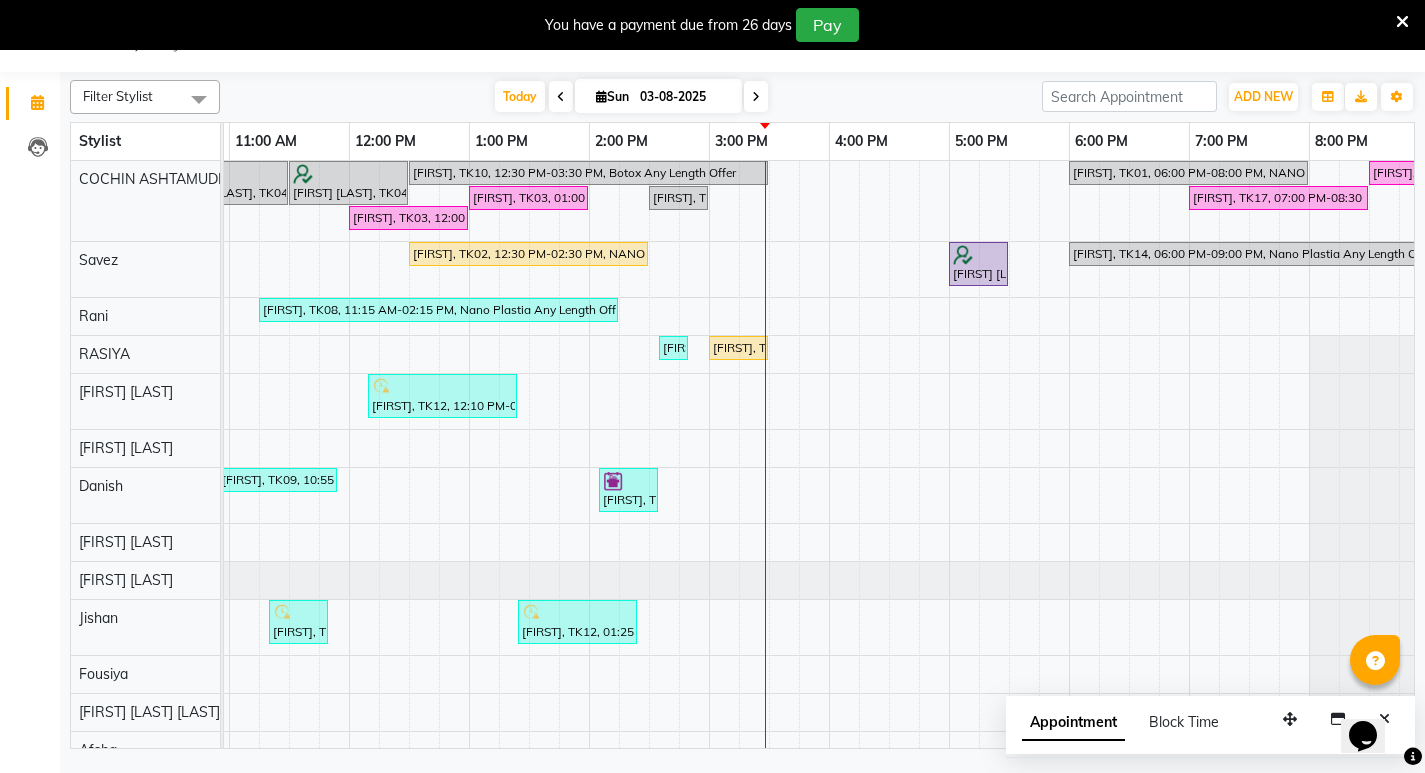 scroll, scrollTop: 0, scrollLeft: 65, axis: horizontal 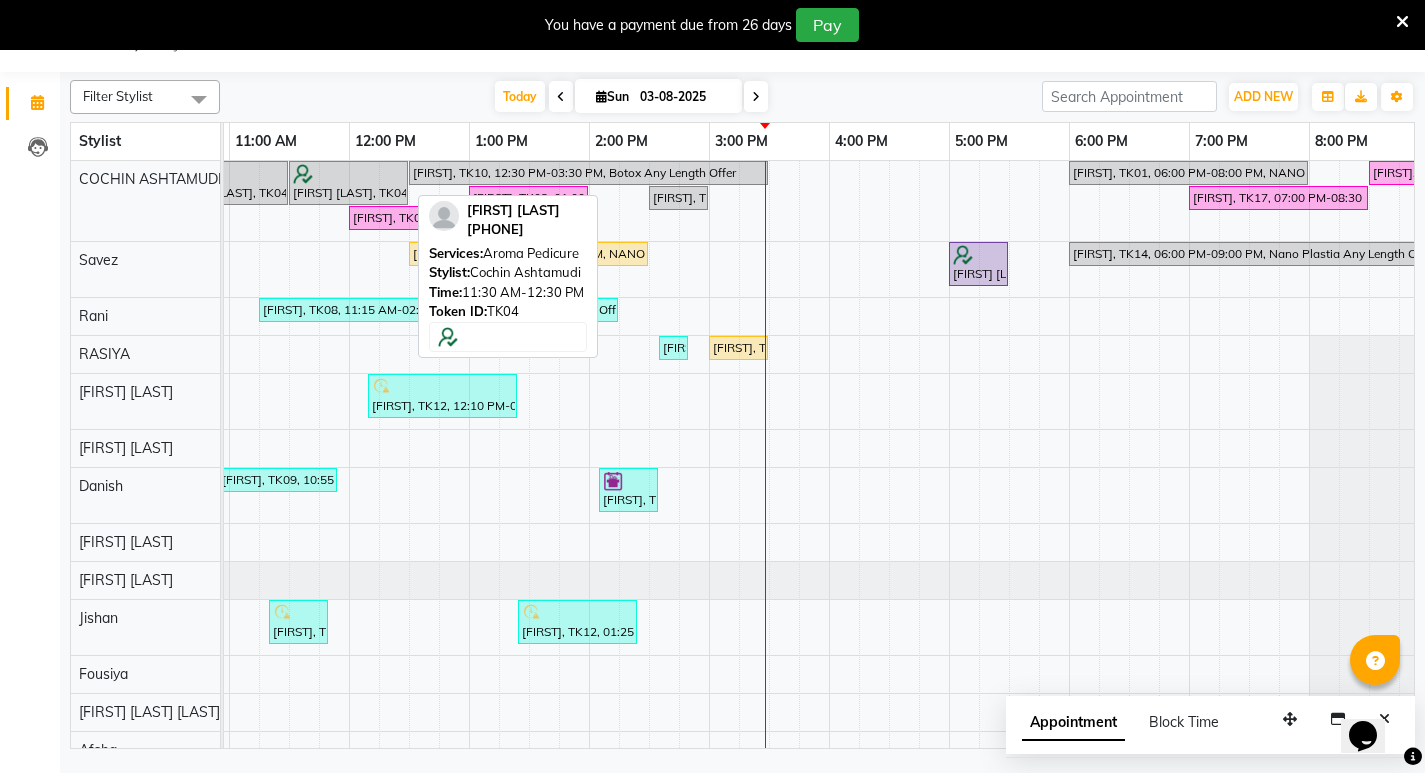 click at bounding box center [348, 174] 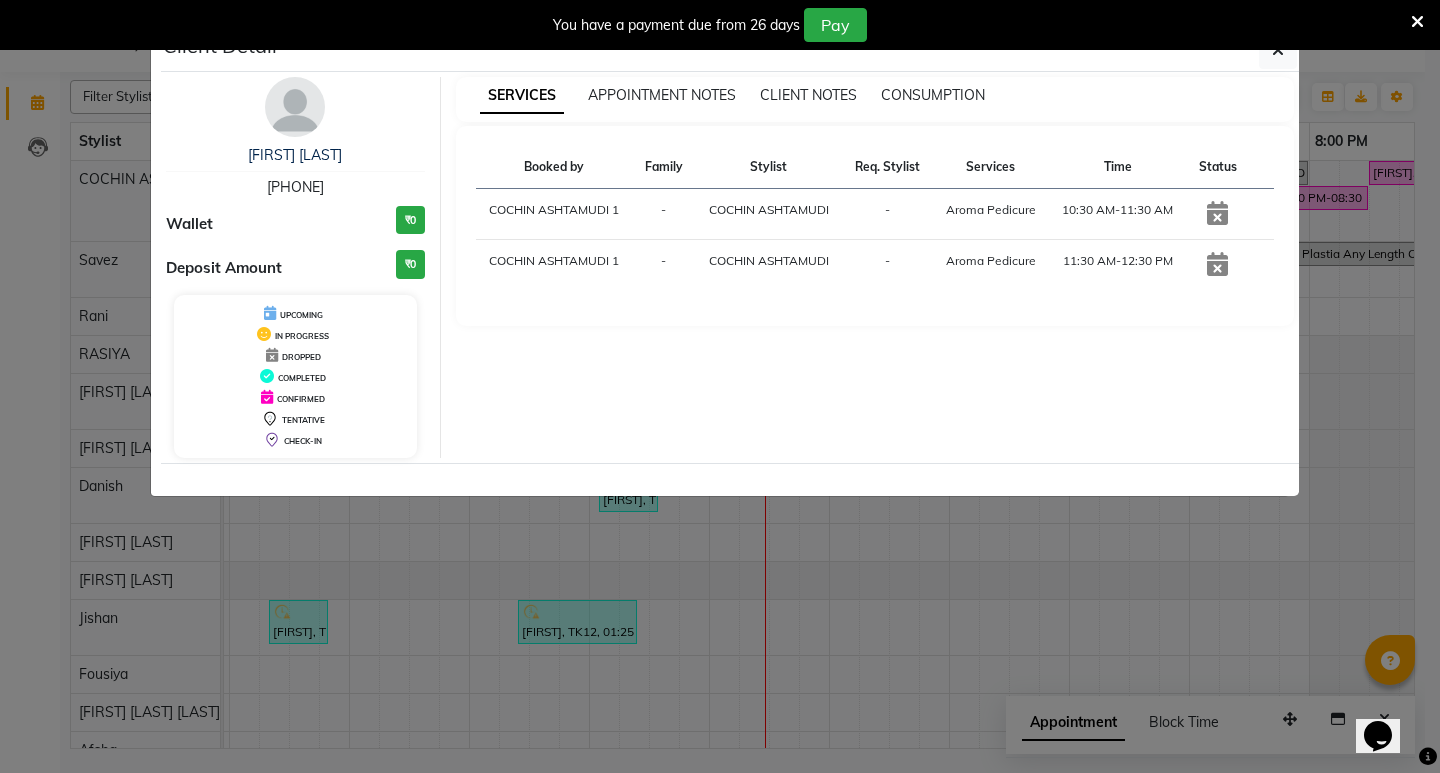 click on "Client Detail [FIRST] [LAST] [PHONE] Wallet ₹0 Deposit Amount ₹0 UPCOMING IN PROGRESS DROPPED COMPLETED CONFIRMED TENTATIVE CHECK-IN SERVICES APPOINTMENT NOTES CLIENT NOTES CONSUMPTION Booked by Family Stylist Req. Stylist Services Time Status COCHIN ASHTAMUDI 1 - COCHIN ASHTAMUDI - Aroma Pedicure 10:30 AM-11:30 AM COCHIN ASHTAMUDI 1 - COCHIN ASHTAMUDI - Aroma Pedicure 11:30 AM-12:30 PM" 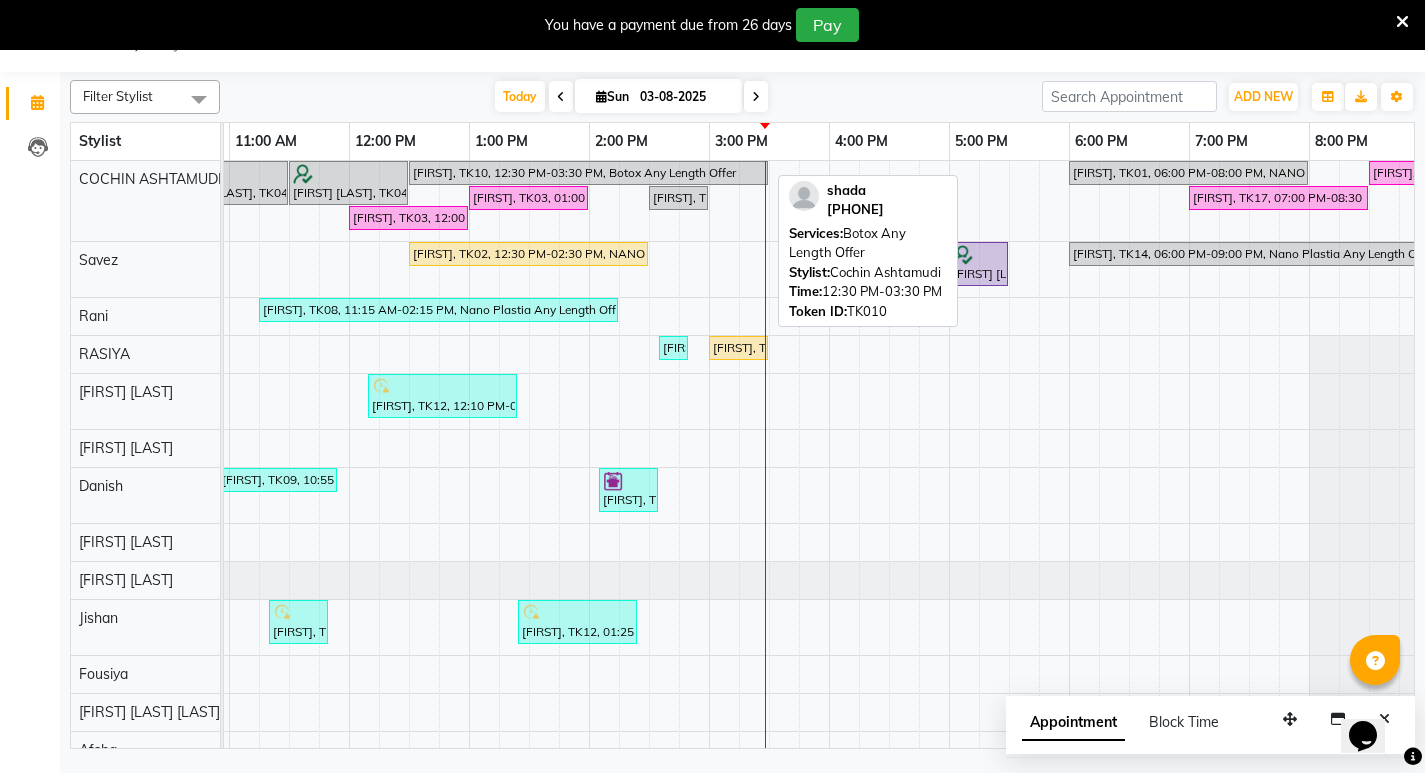 click on "[FIRST], TK10, 12:30 PM-03:30 PM, Botox Any Length Offer" at bounding box center [588, 173] 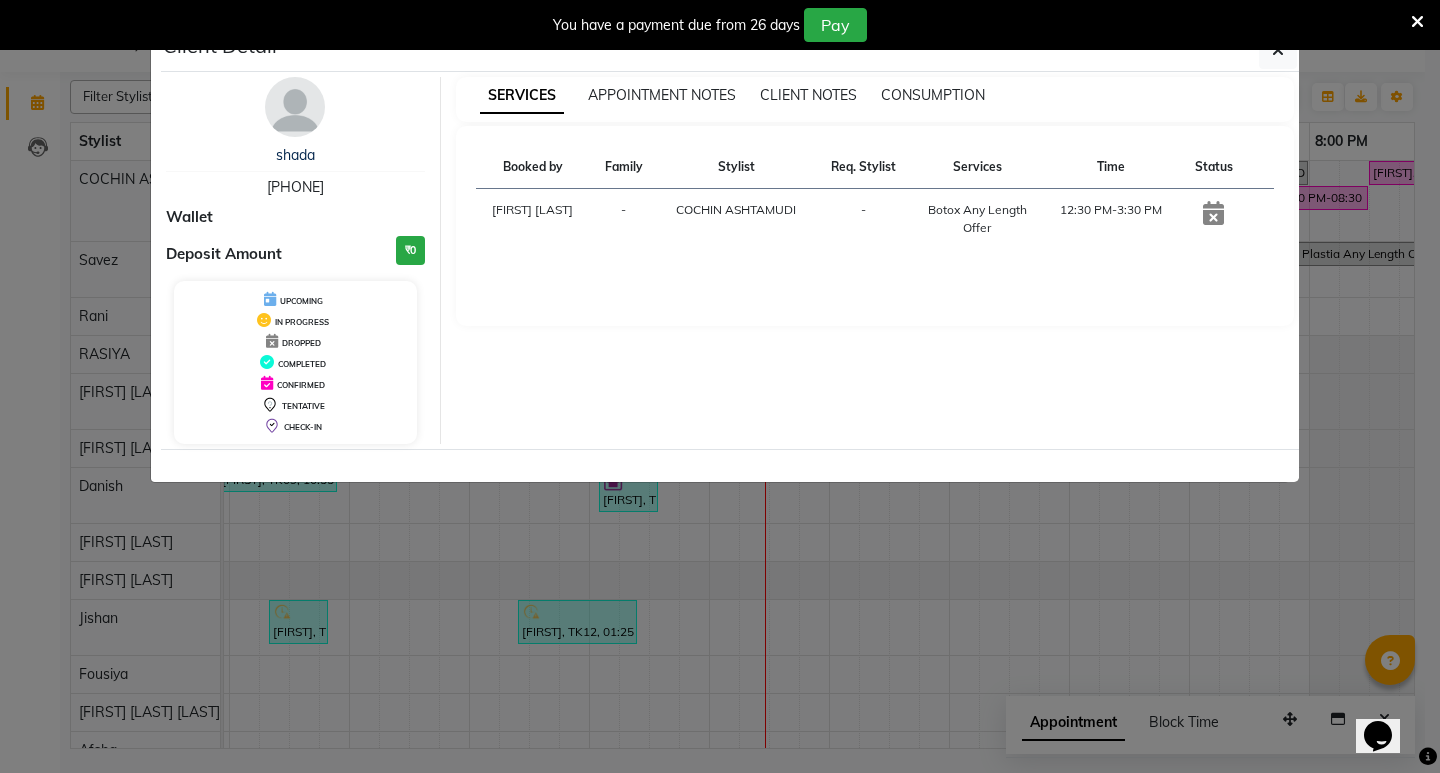 click on "Client Detail [FIRST] [PHONE] Wallet Deposit Amount ₹0 UPCOMING IN PROGRESS DROPPED COMPLETED CONFIRMED TENTATIVE CHECK-IN SERVICES APPOINTMENT NOTES CLIENT NOTES CONSUMPTION Booked by Family Stylist Req. Stylist Services Time Status [FIRST] [LAST] - COCHIN ASHTAMUDI - Botox Any Length Offer 12:30 PM-3:30 PM" 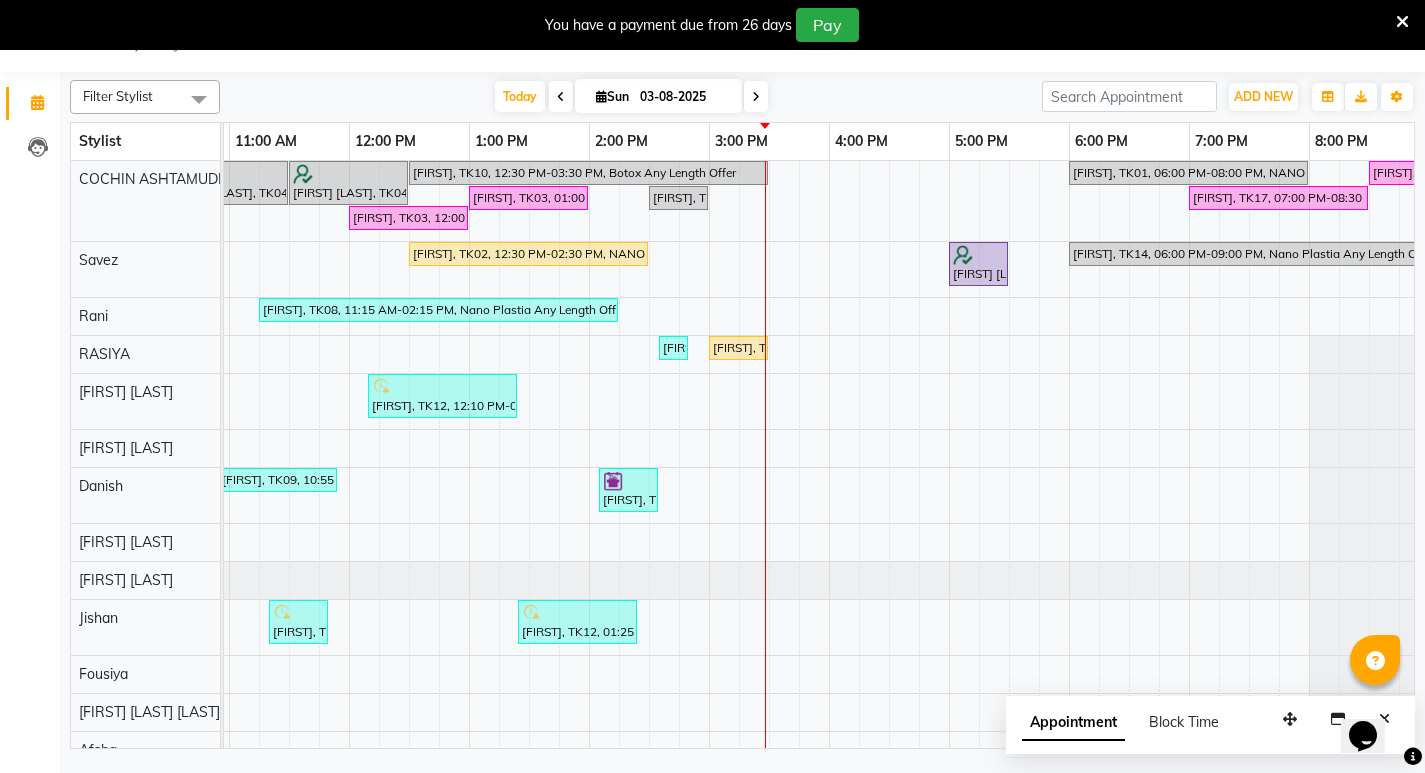 scroll, scrollTop: 67, scrollLeft: 235, axis: both 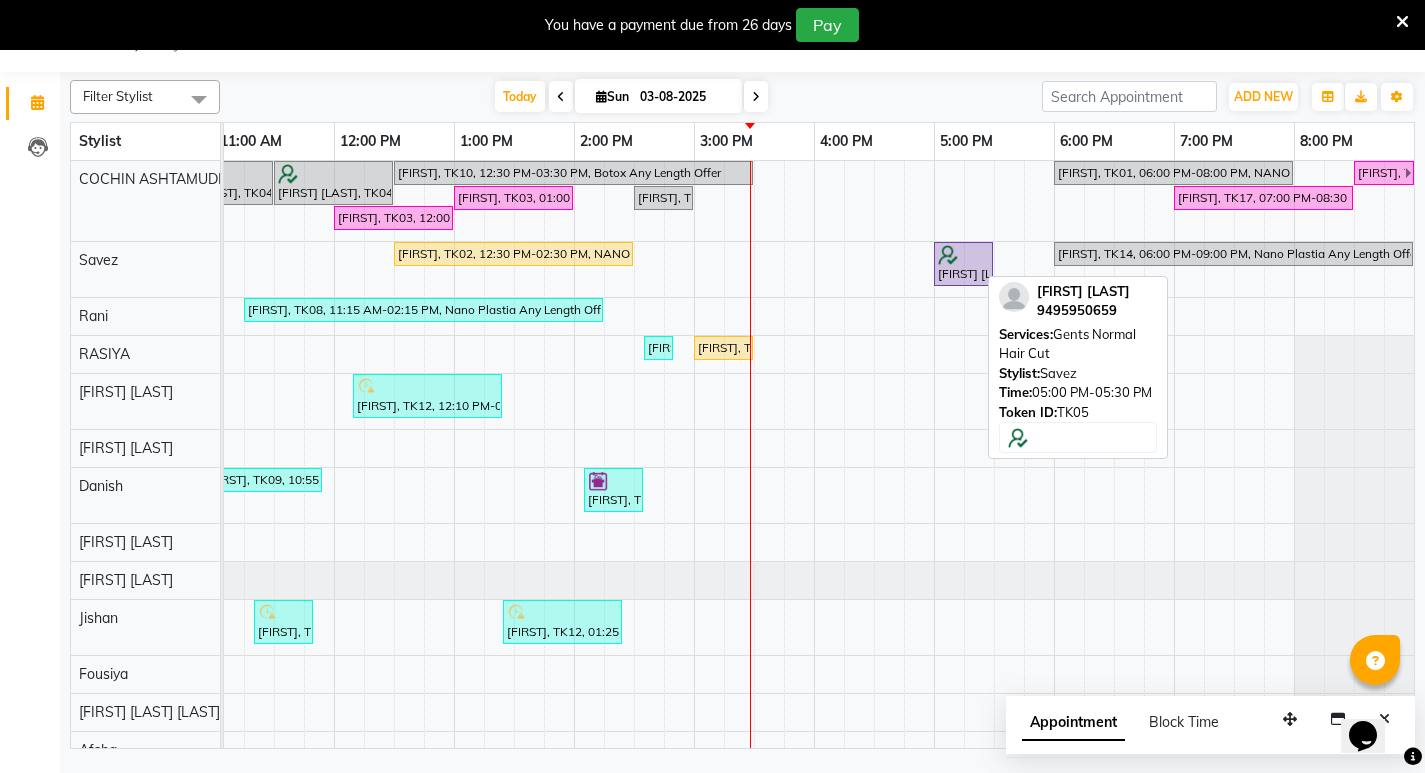 click on "[FIRST] [LAST], TK05, 05:00 PM-05:30 PM, Gents Normal Hair Cut" at bounding box center [963, 264] 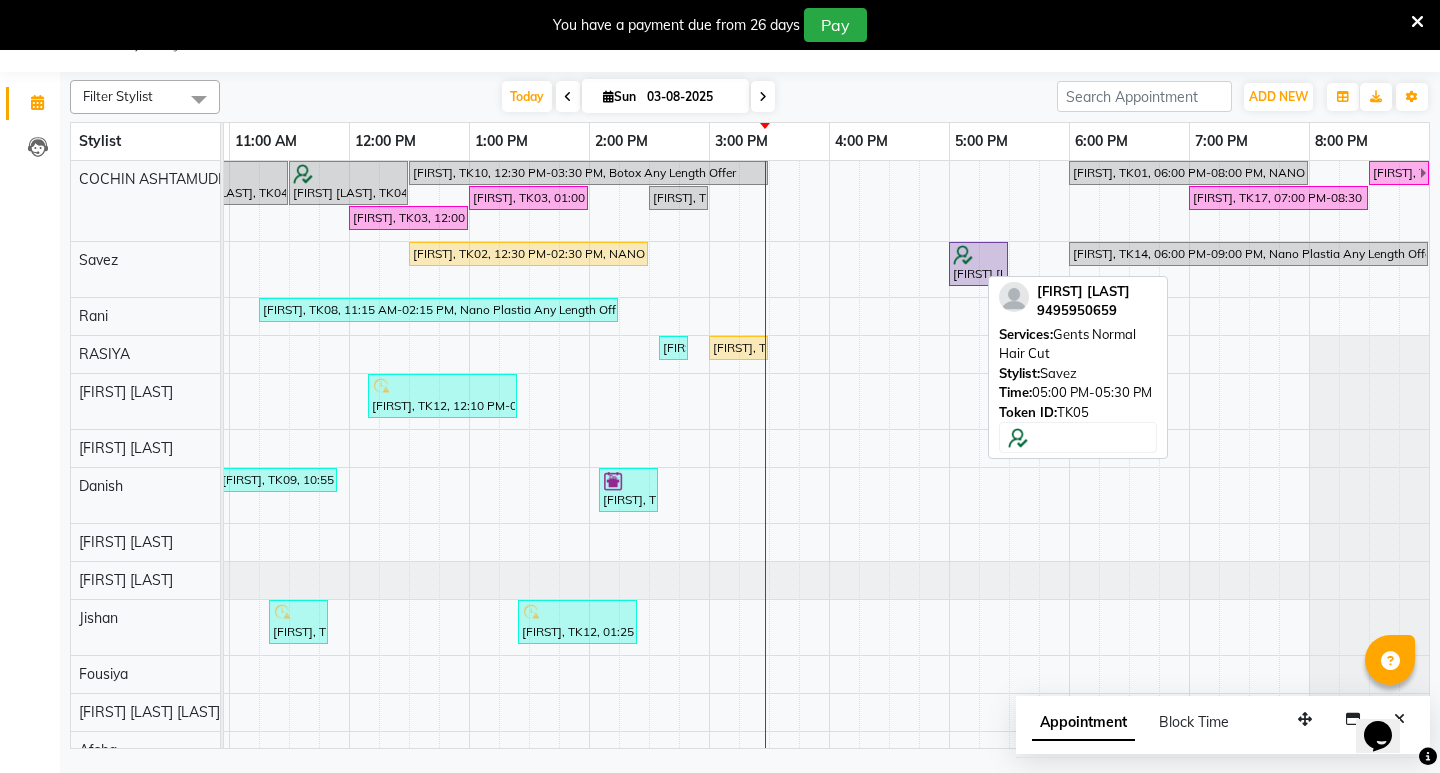 select on "8" 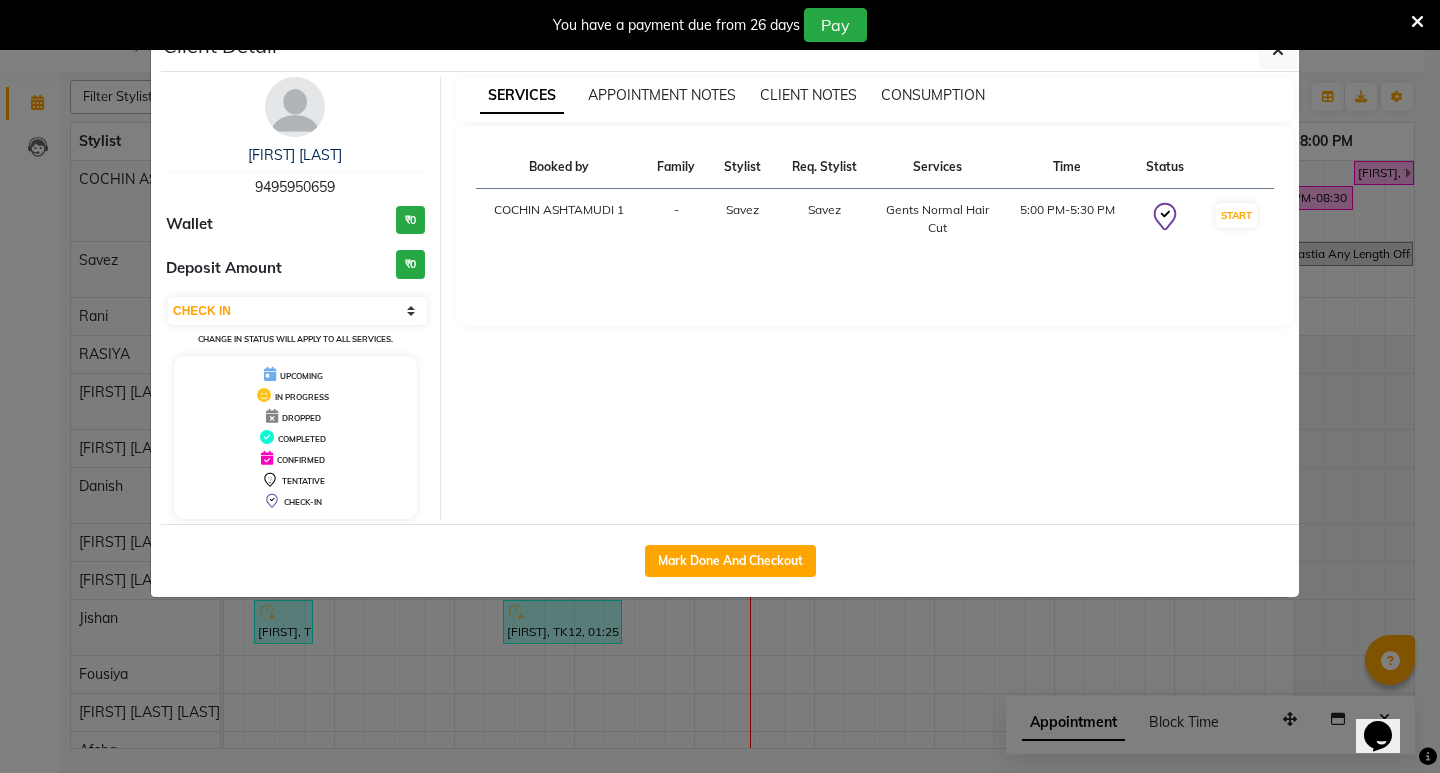 click on "Client Detail [FIRST] [LAST] [PHONE] Wallet ₹0 Deposit Amount ₹0 Select IN SERVICE CONFIRMED TENTATIVE CHECK IN MARK DONE DROPPED UPCOMING Change in status will apply to all services. UPCOMING IN PROGRESS DROPPED COMPLETED CONFIRMED TENTATIVE CHECK-IN SERVICES APPOINTMENT NOTES CLIENT NOTES CONSUMPTION Booked by Family Stylist Req. Stylist Services Time Status COCHIN ASHTAMUDI 1 - Savez Savez Gents Normal Hair Cut 5:00 PM-5:30 PM START Mark Done And Checkout" 